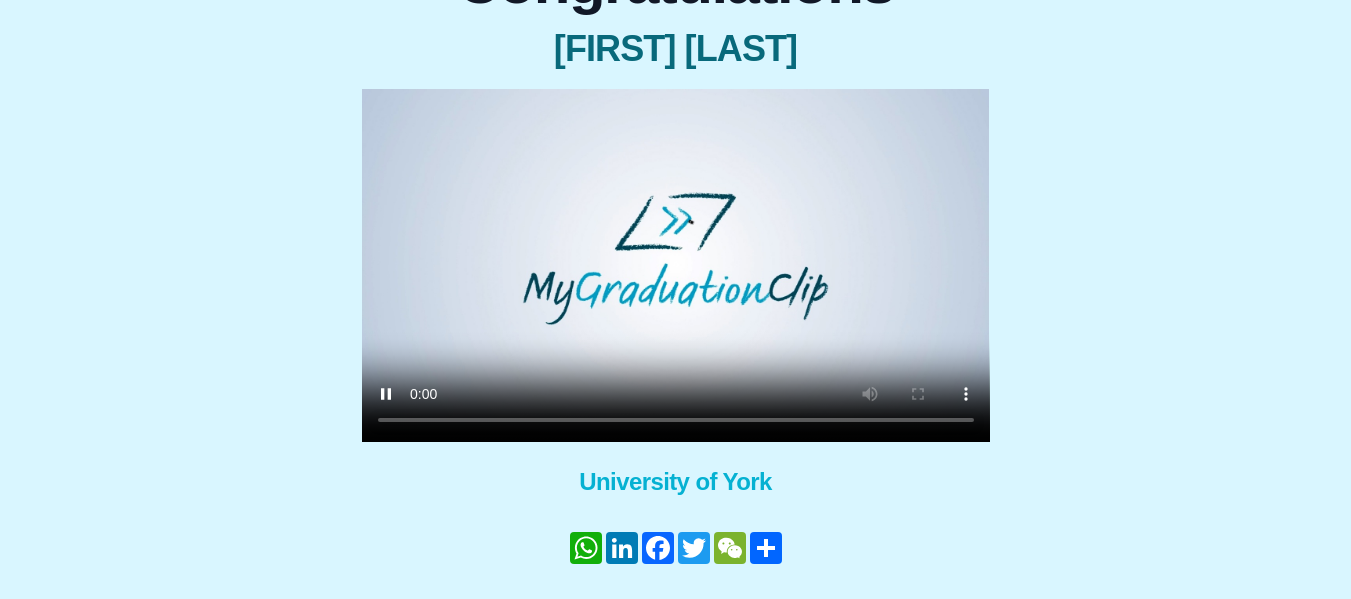 scroll, scrollTop: 224, scrollLeft: 0, axis: vertical 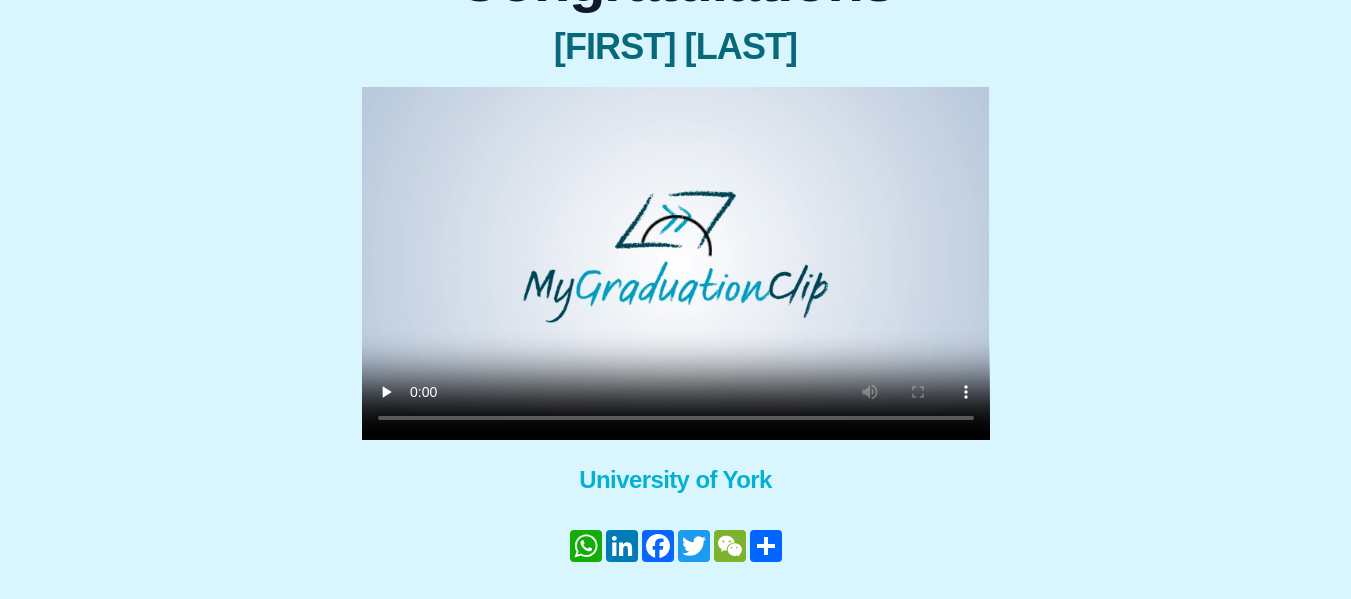 type 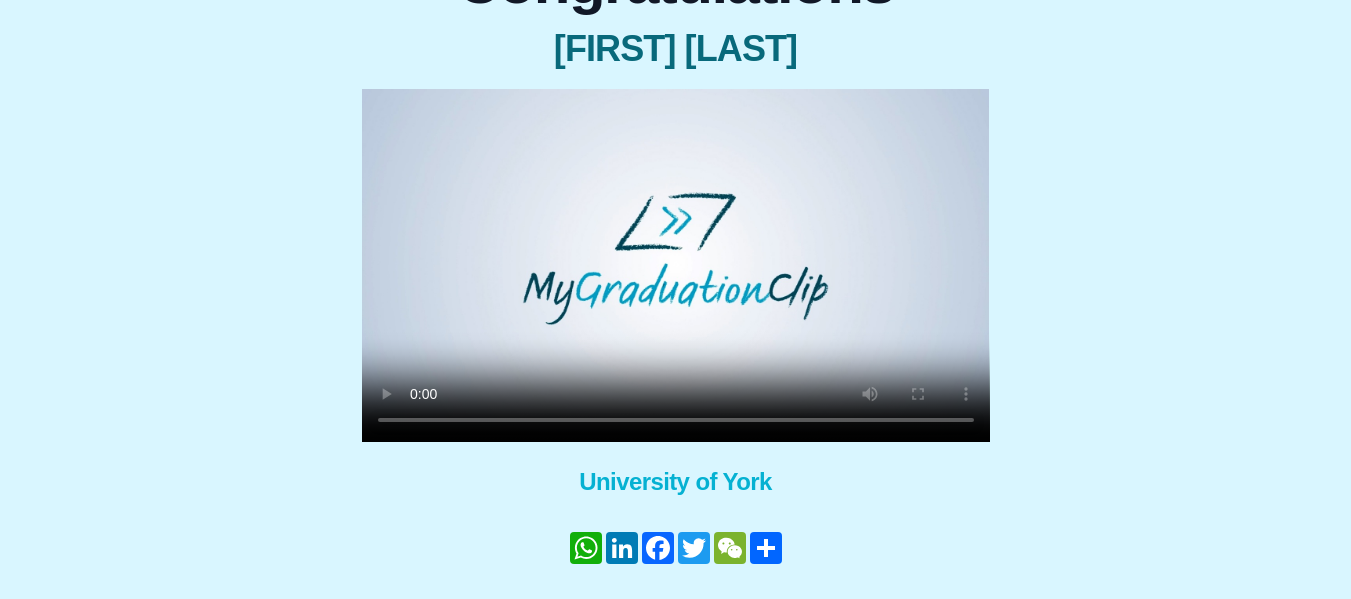 scroll, scrollTop: 307, scrollLeft: 0, axis: vertical 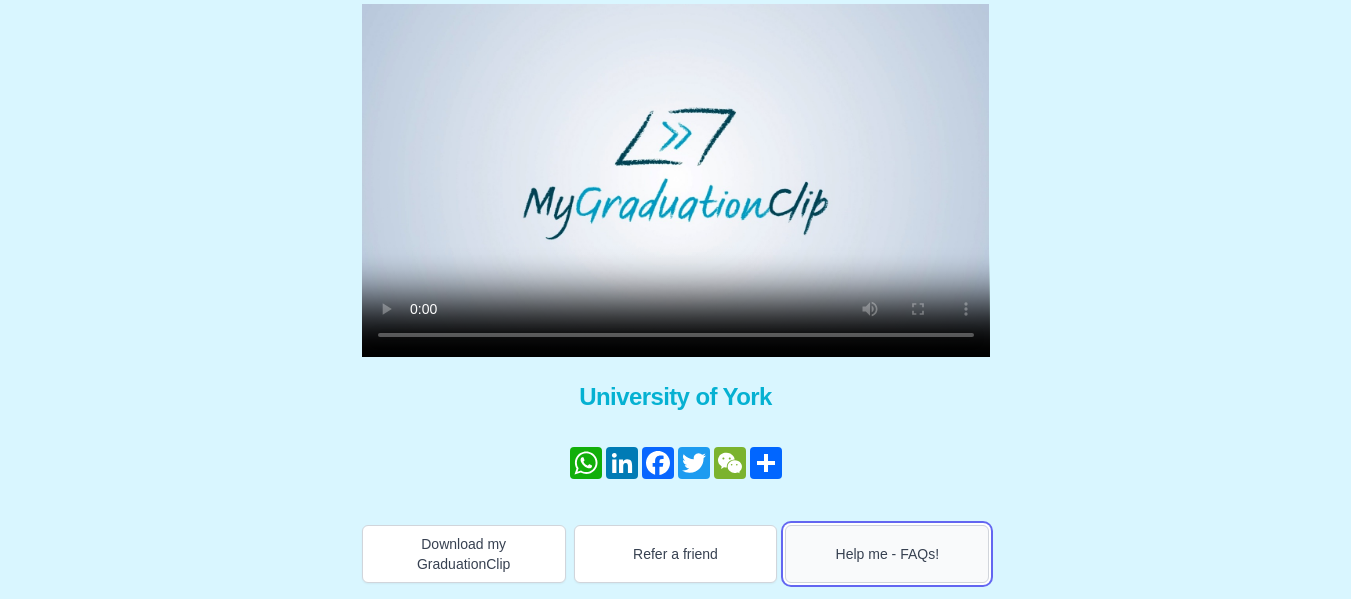 click on "Help me - FAQs!" at bounding box center (887, 554) 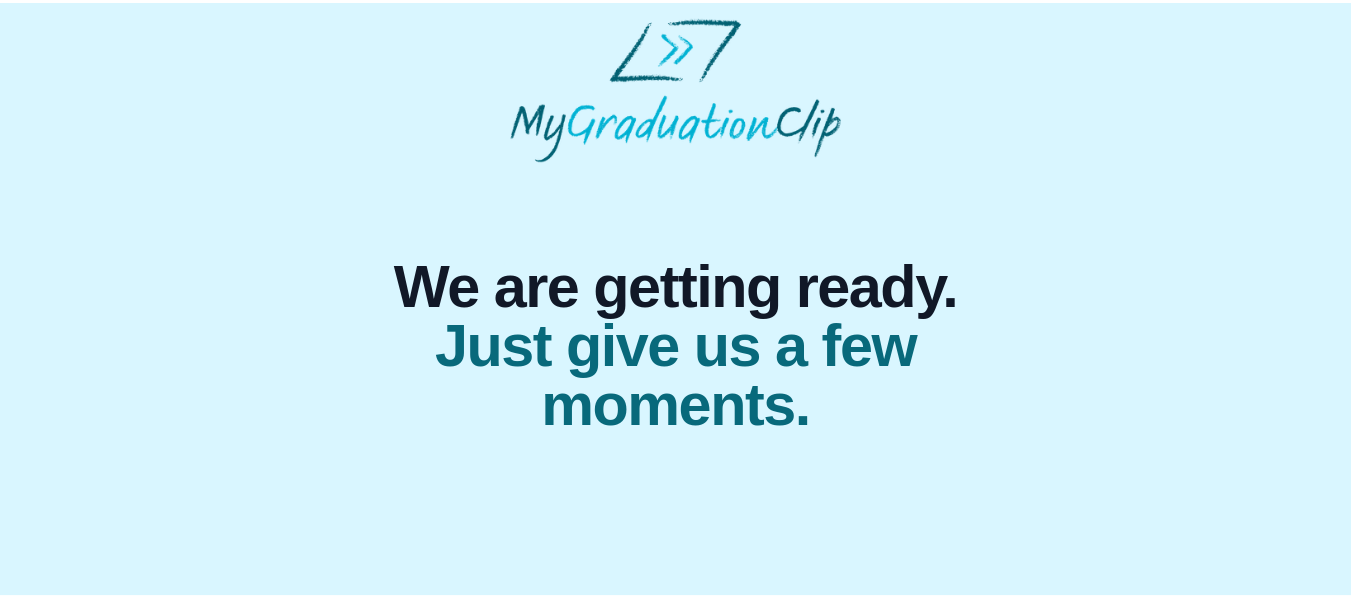 scroll, scrollTop: 0, scrollLeft: 0, axis: both 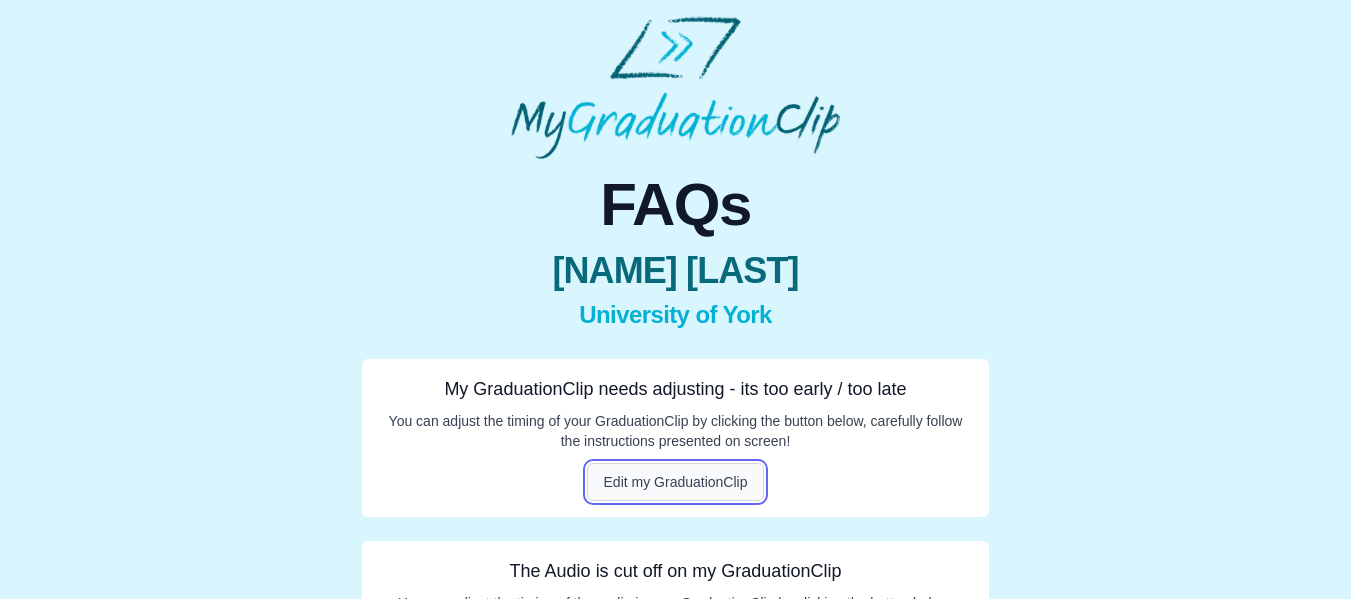 click on "Edit my GraduationClip" at bounding box center (676, 482) 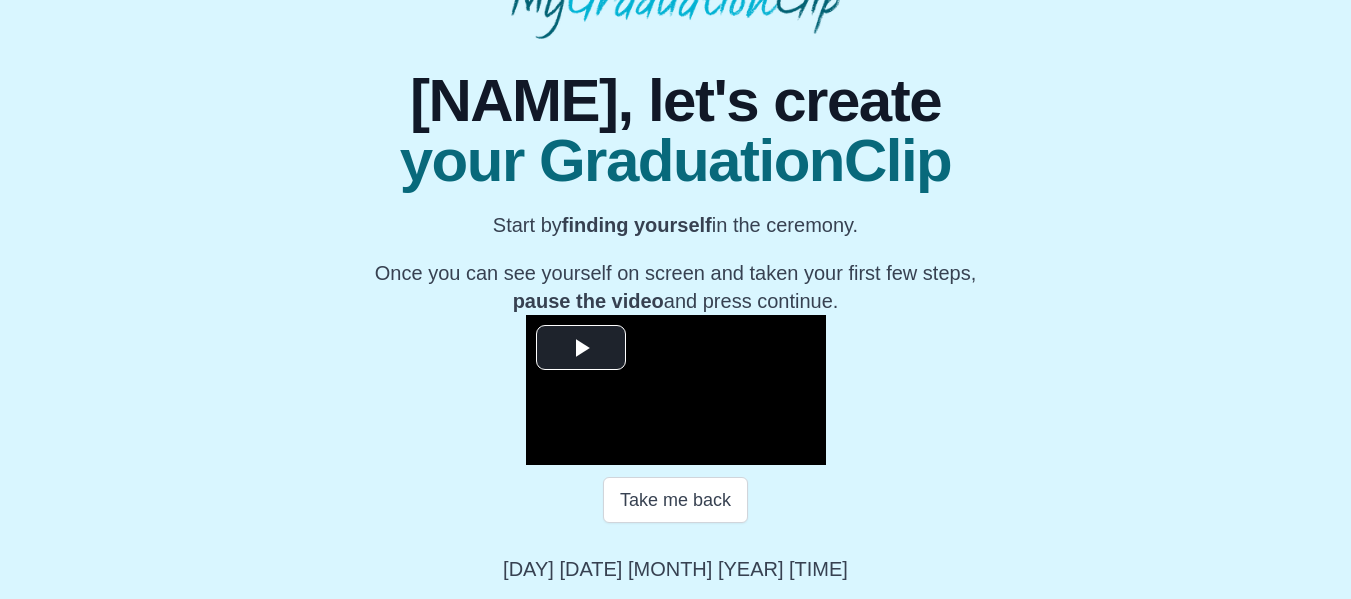 scroll, scrollTop: 320, scrollLeft: 0, axis: vertical 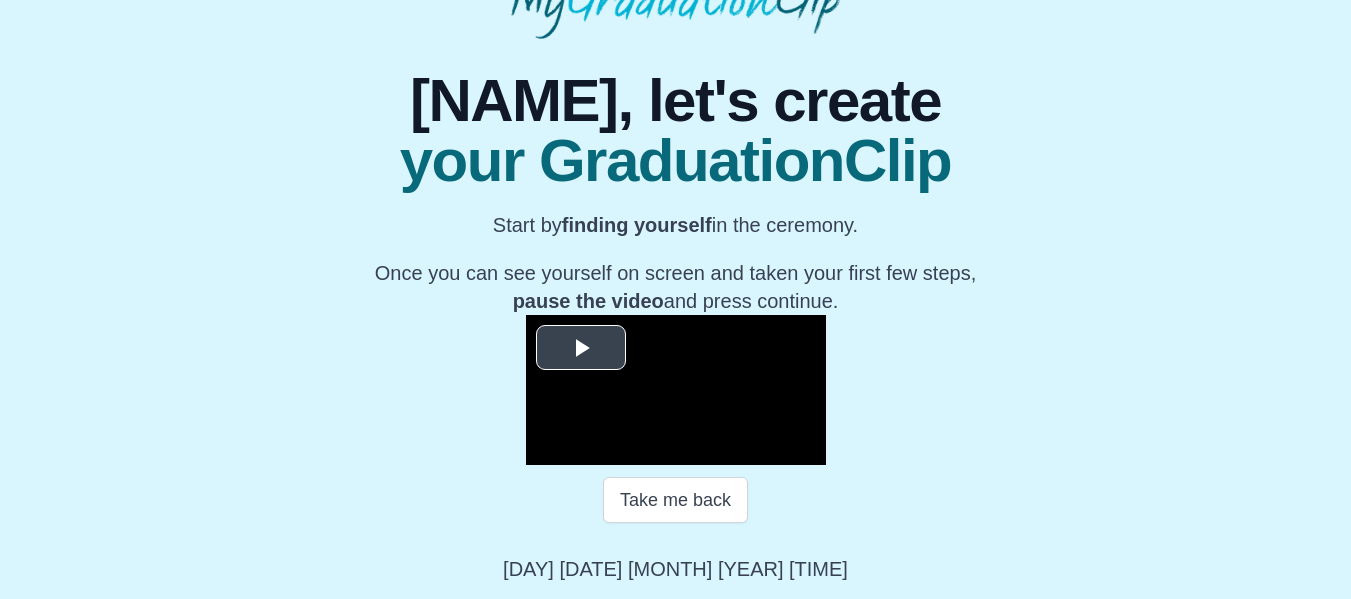 click at bounding box center (581, 348) 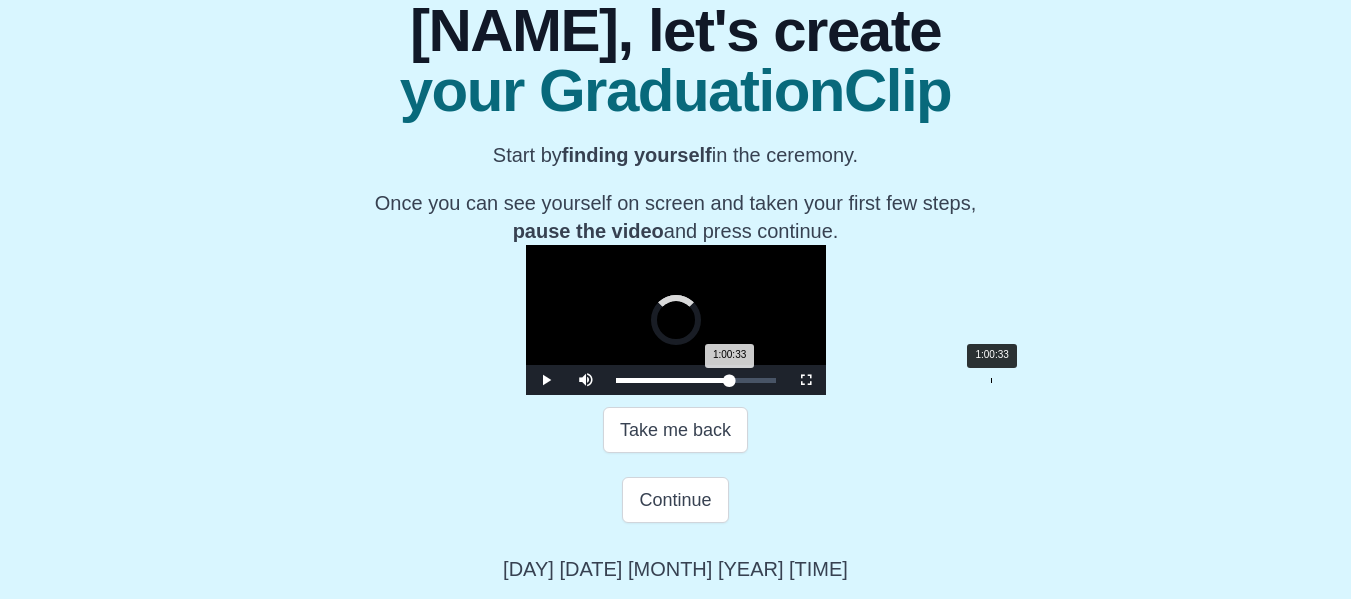 click on "1:00:33 Progress : 0%" at bounding box center [673, 380] 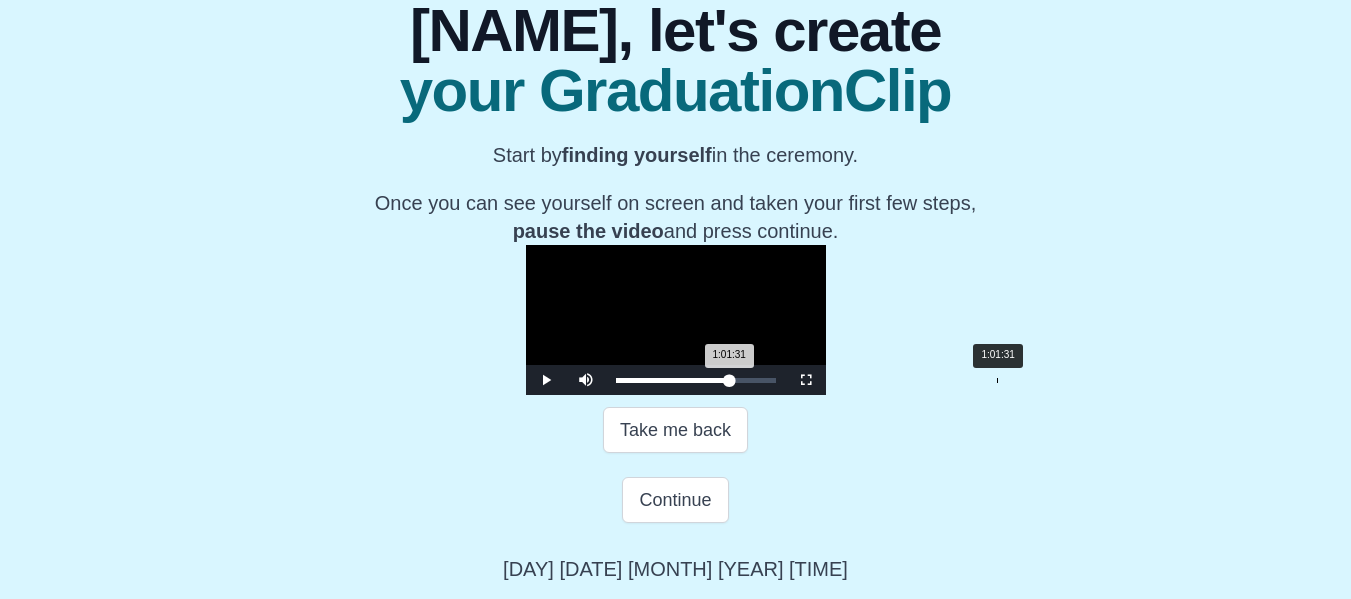 click on "1:01:31 Progress : 0%" at bounding box center [673, 380] 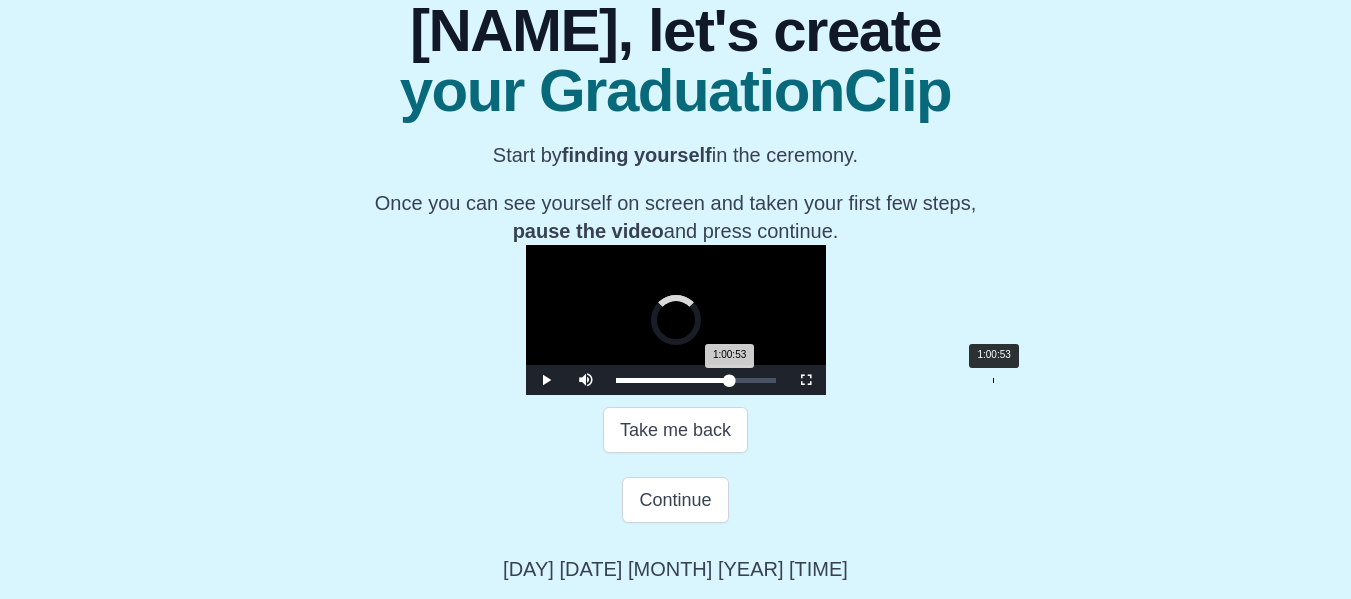click on "1:00:53 Progress : 0%" at bounding box center [673, 380] 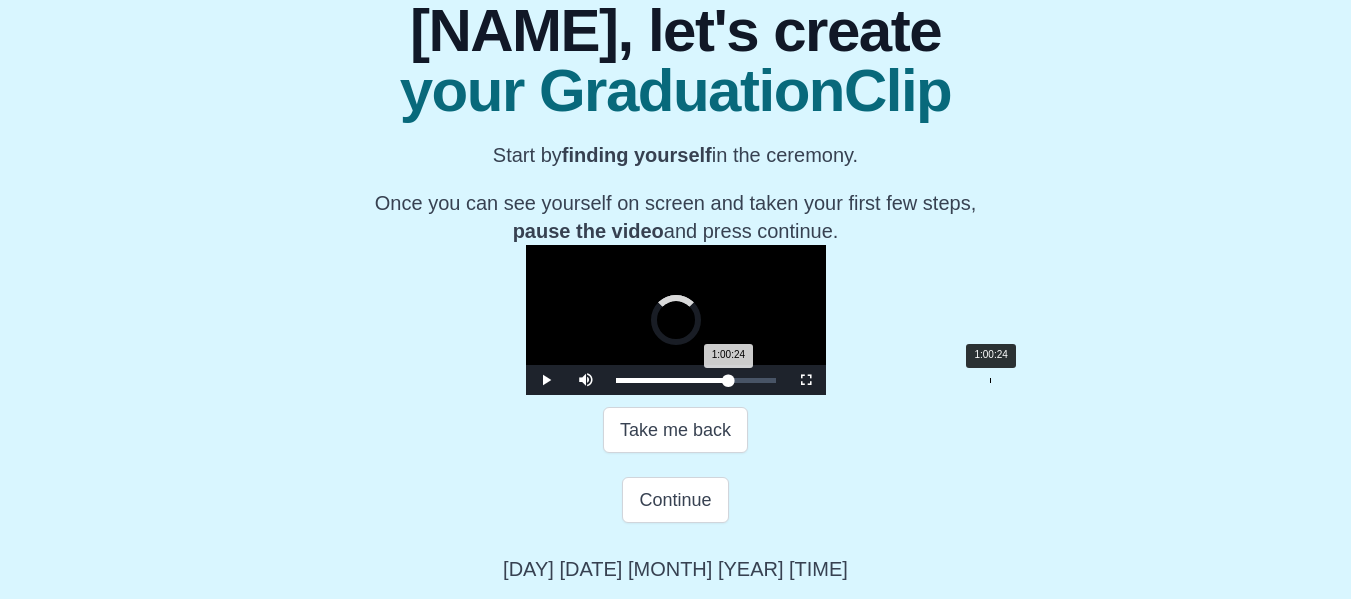 click on "1:00:24 Progress : 0%" at bounding box center [672, 380] 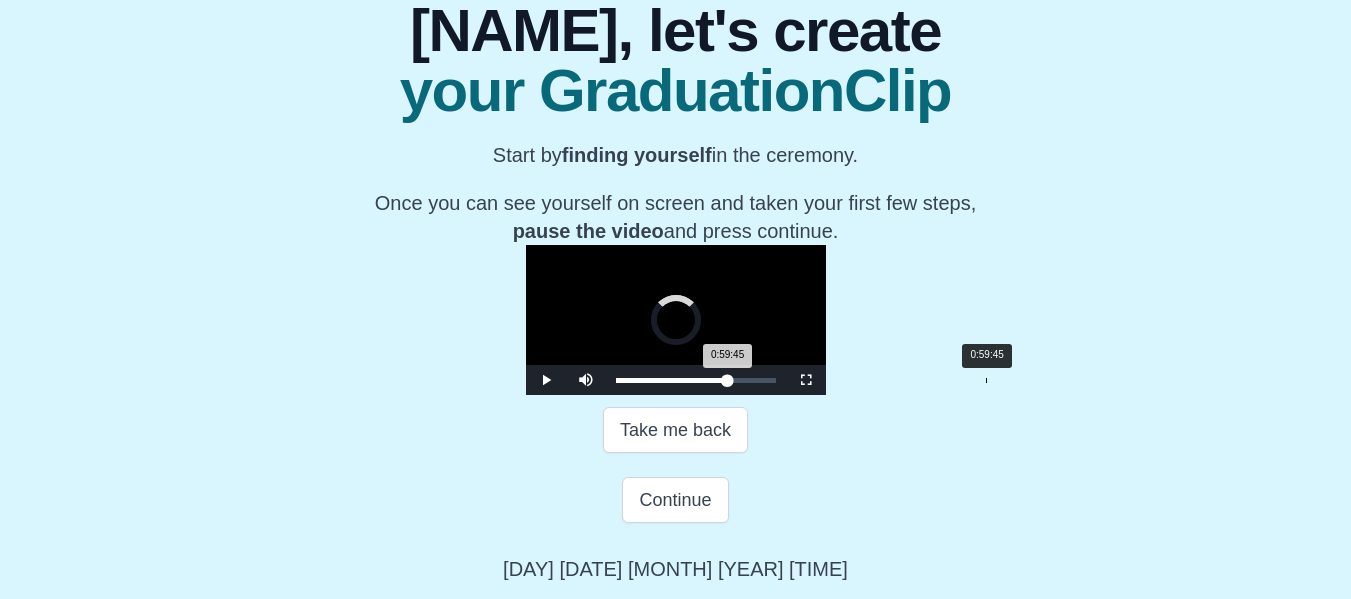 click on "0:59:45 Progress : 0%" at bounding box center [672, 380] 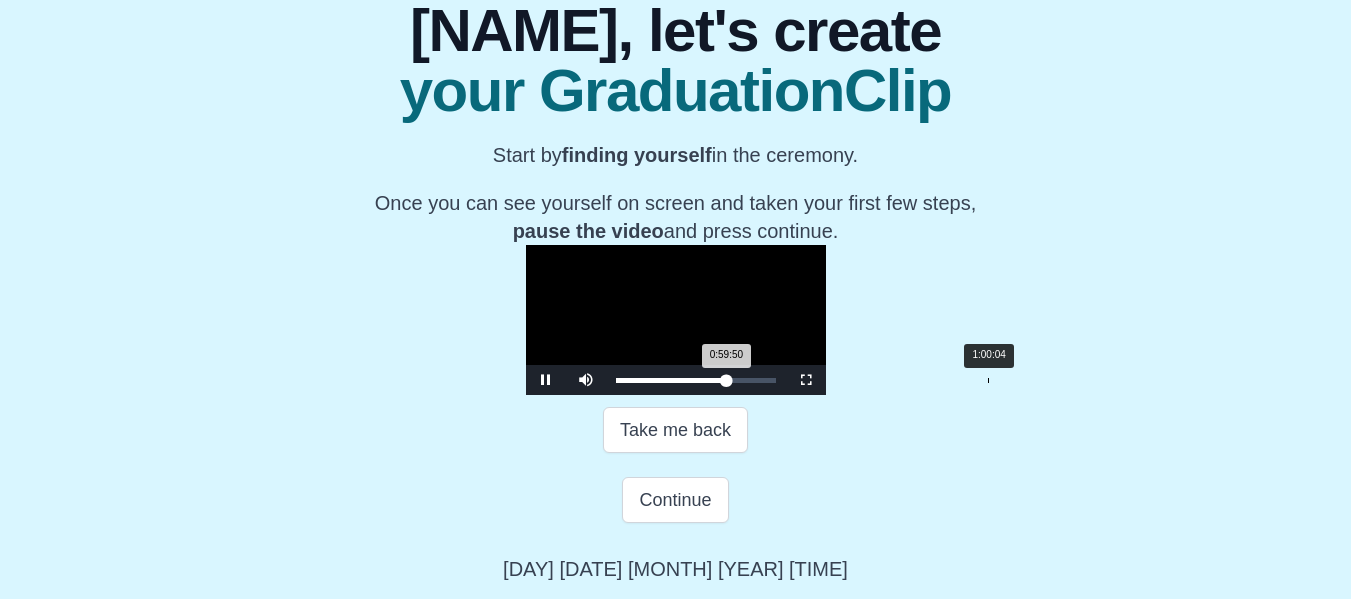 click on "0:59:50 Progress : 0%" at bounding box center (671, 380) 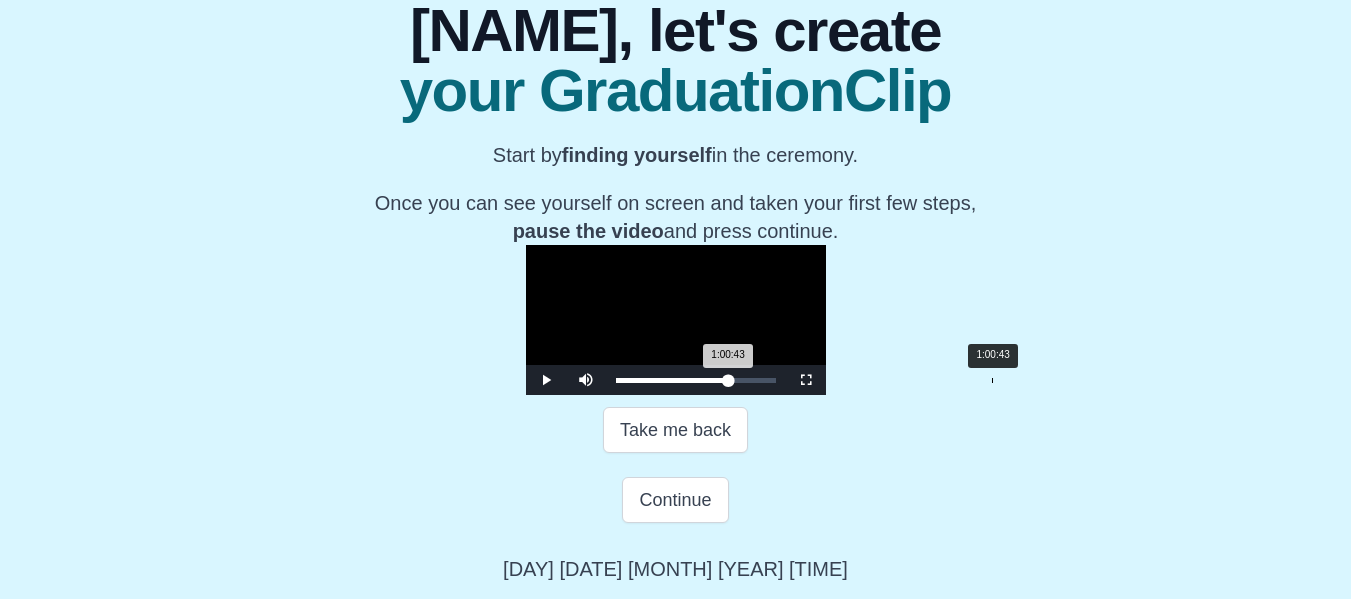click on "1:00:43 Progress : 0%" at bounding box center (672, 380) 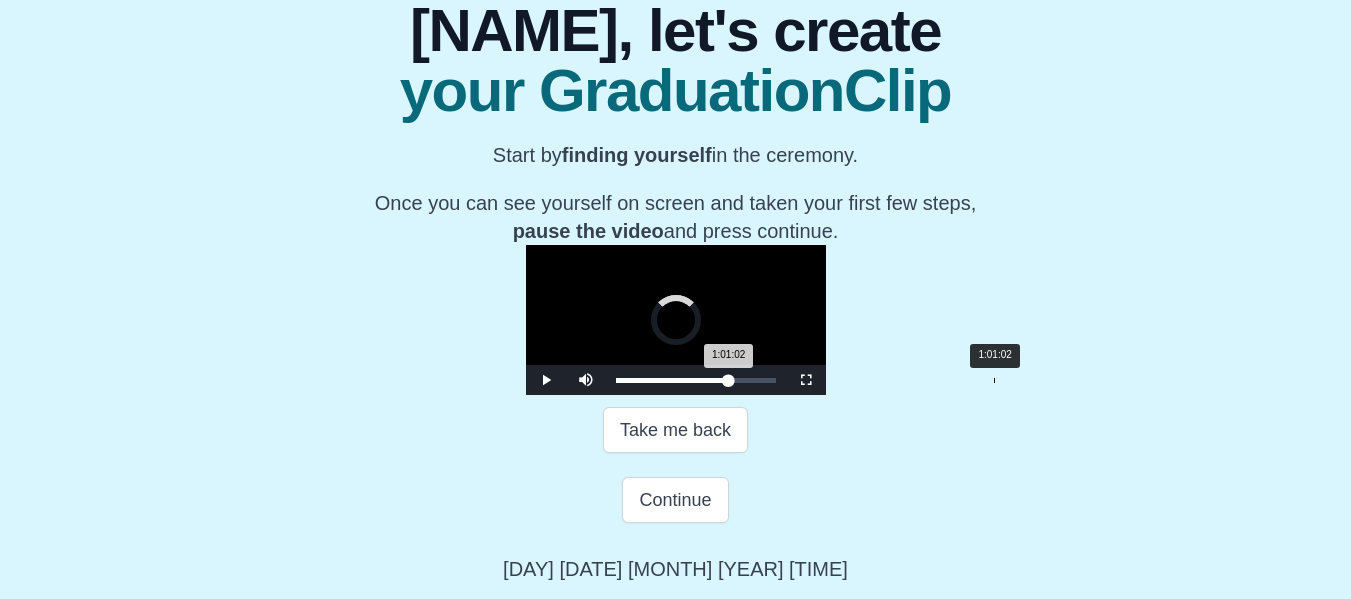 click on "1:01:02 Progress : 0%" at bounding box center [672, 380] 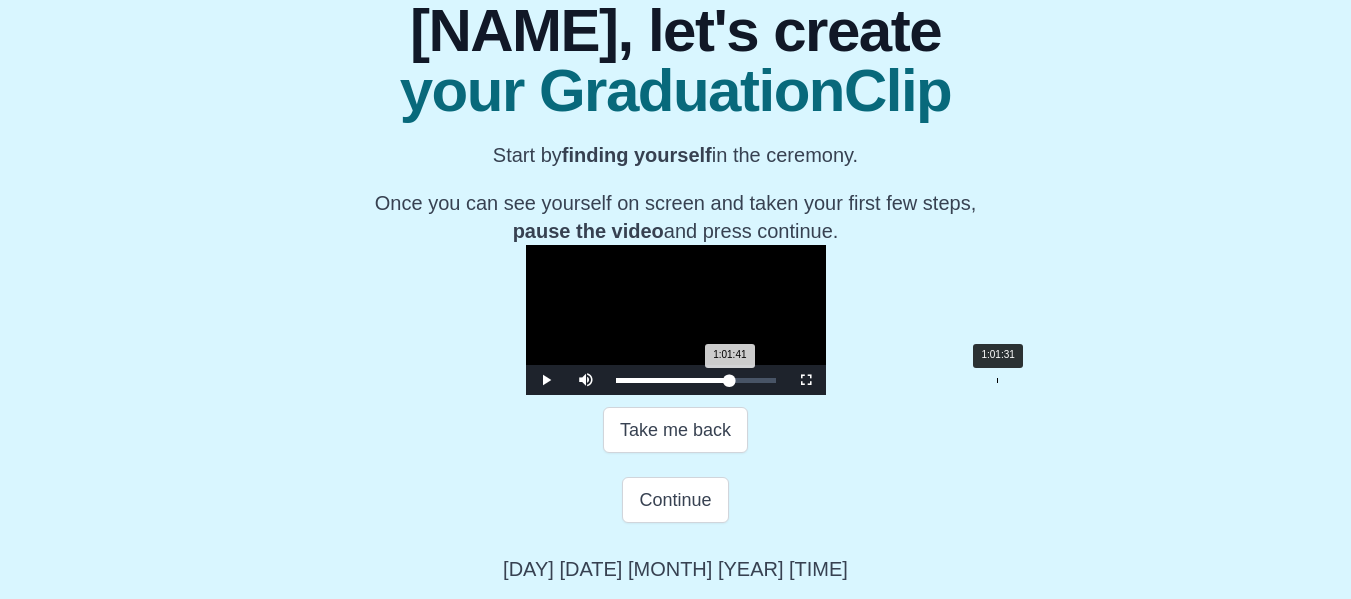 click on "1:01:41 Progress : 0%" at bounding box center (673, 380) 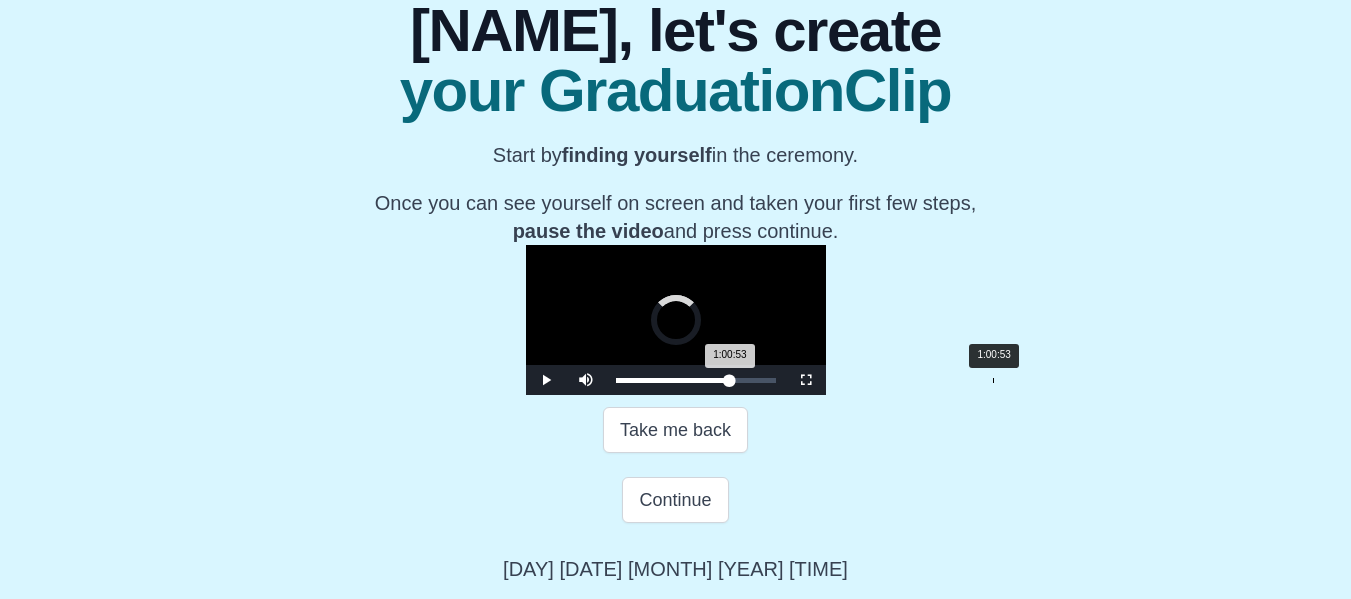 click on "1:00:53 Progress : 0%" at bounding box center (673, 380) 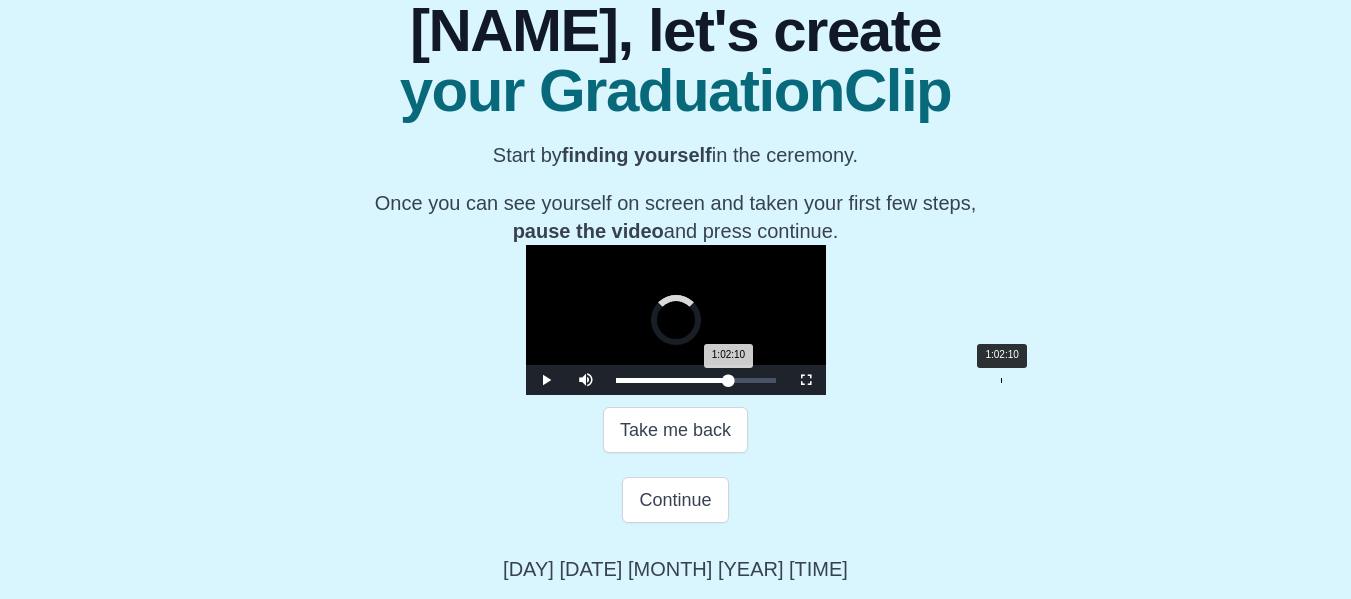 click on "1:02:10" at bounding box center [1001, 380] 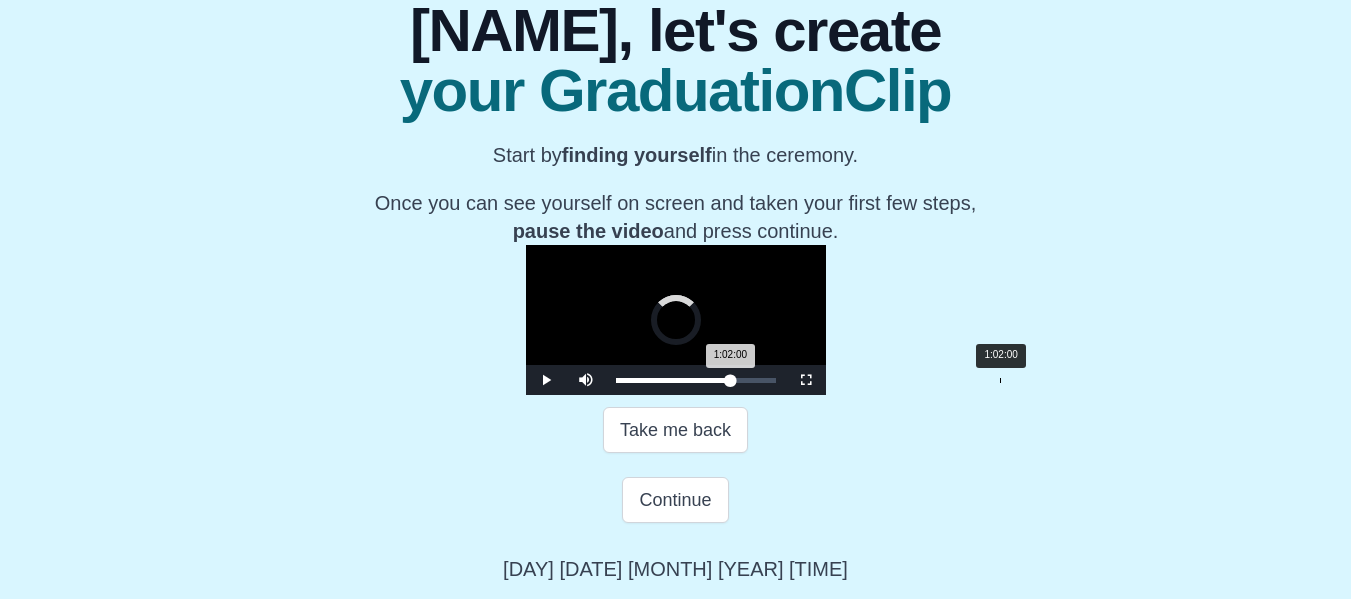 click on "1:02:00 Progress : 0%" at bounding box center [673, 380] 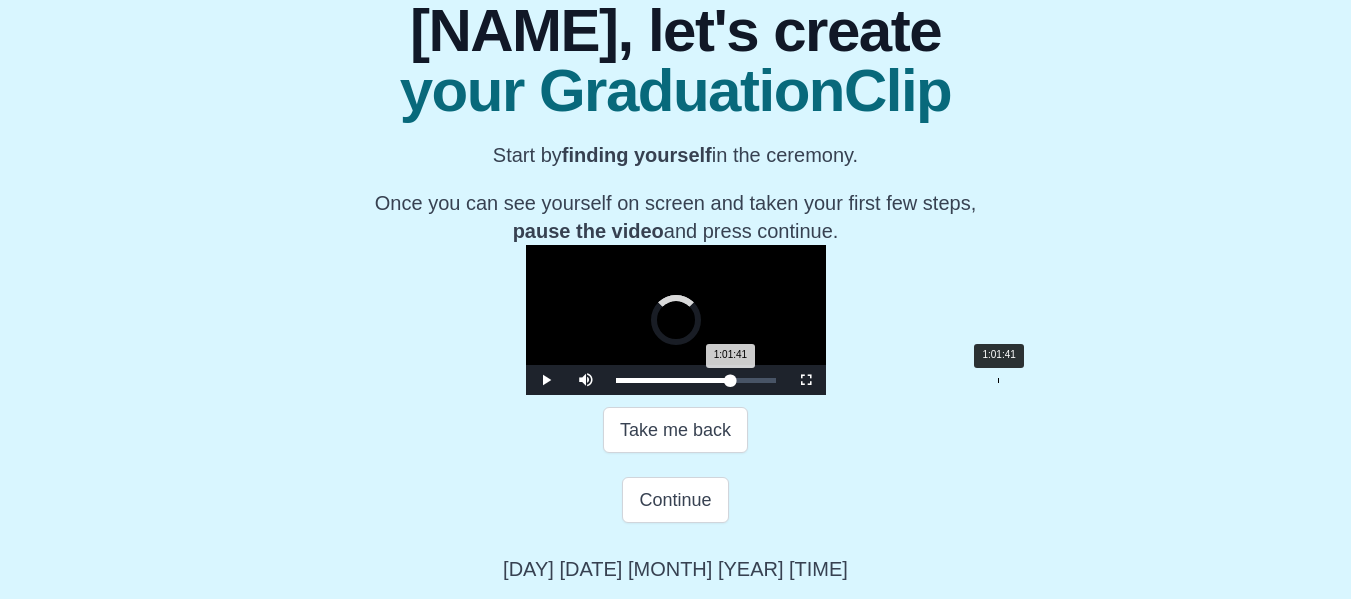 click on "1:01:41 Progress : 0%" at bounding box center [673, 380] 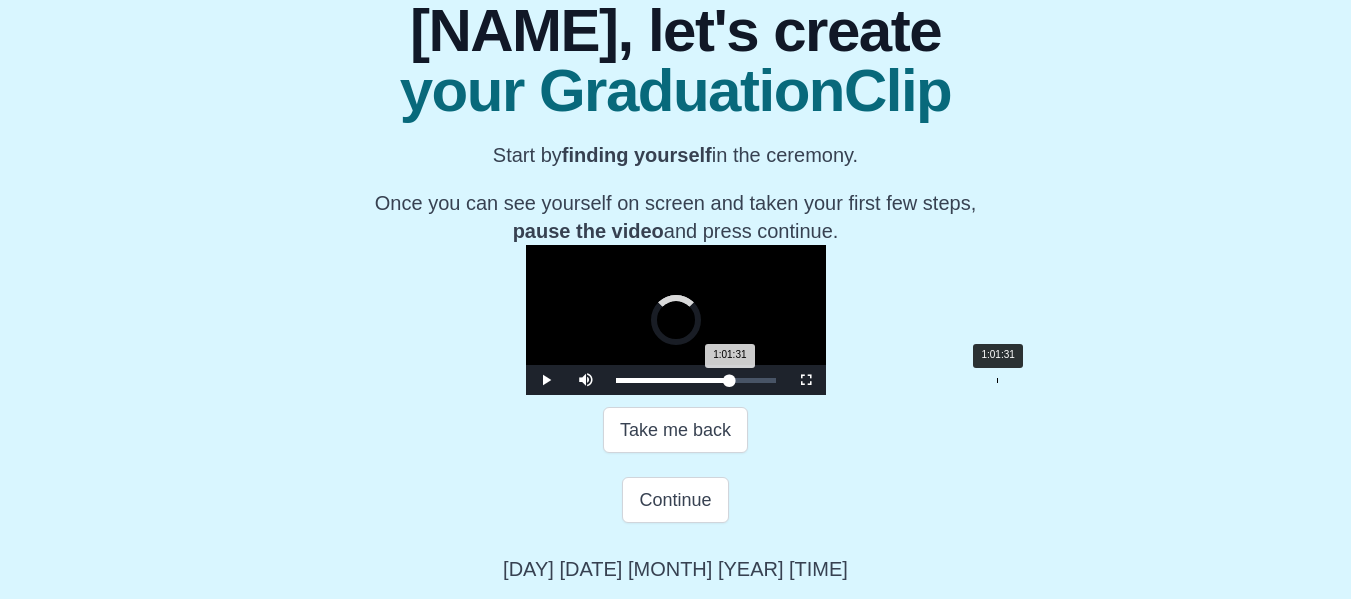 click on "1:01:31 Progress : 0%" at bounding box center [673, 380] 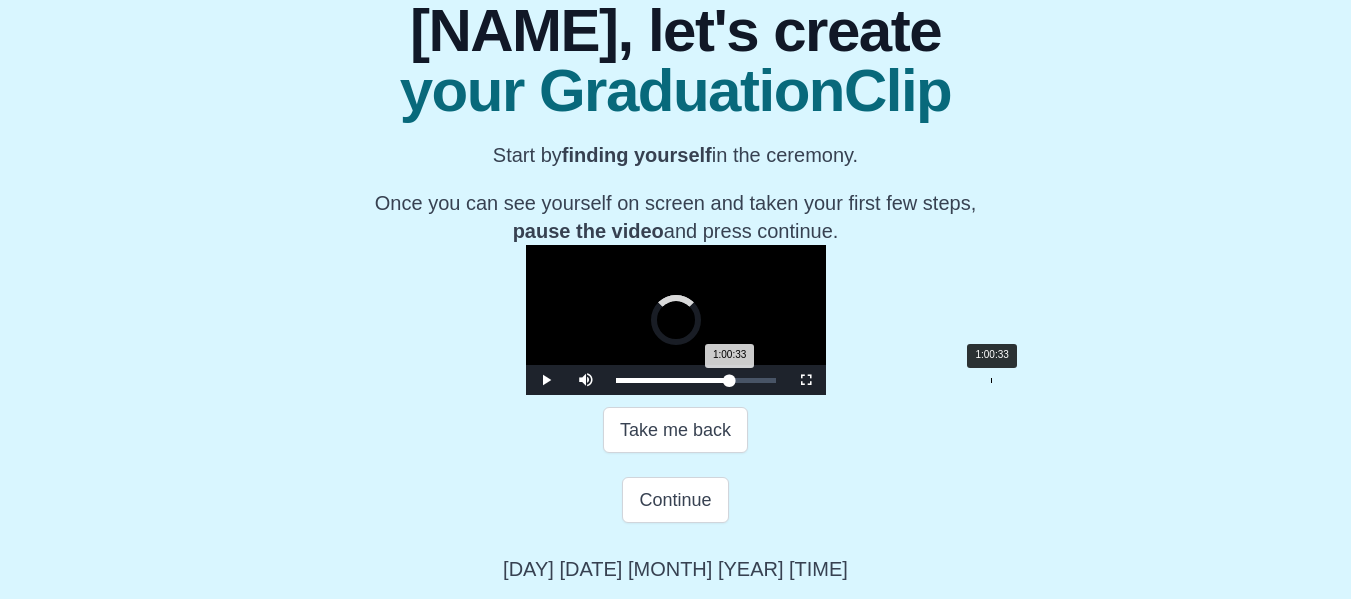 click on "1:00:33 Progress : 0%" at bounding box center [673, 380] 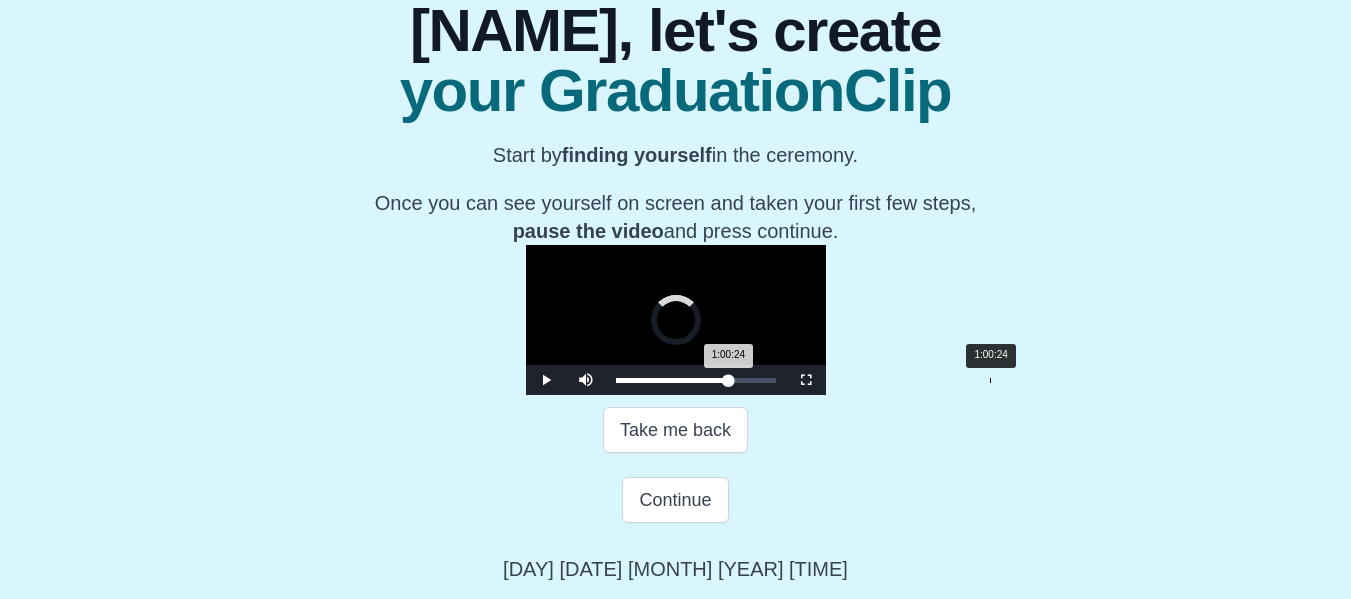 click on "1:00:24 Progress : 0%" at bounding box center (672, 380) 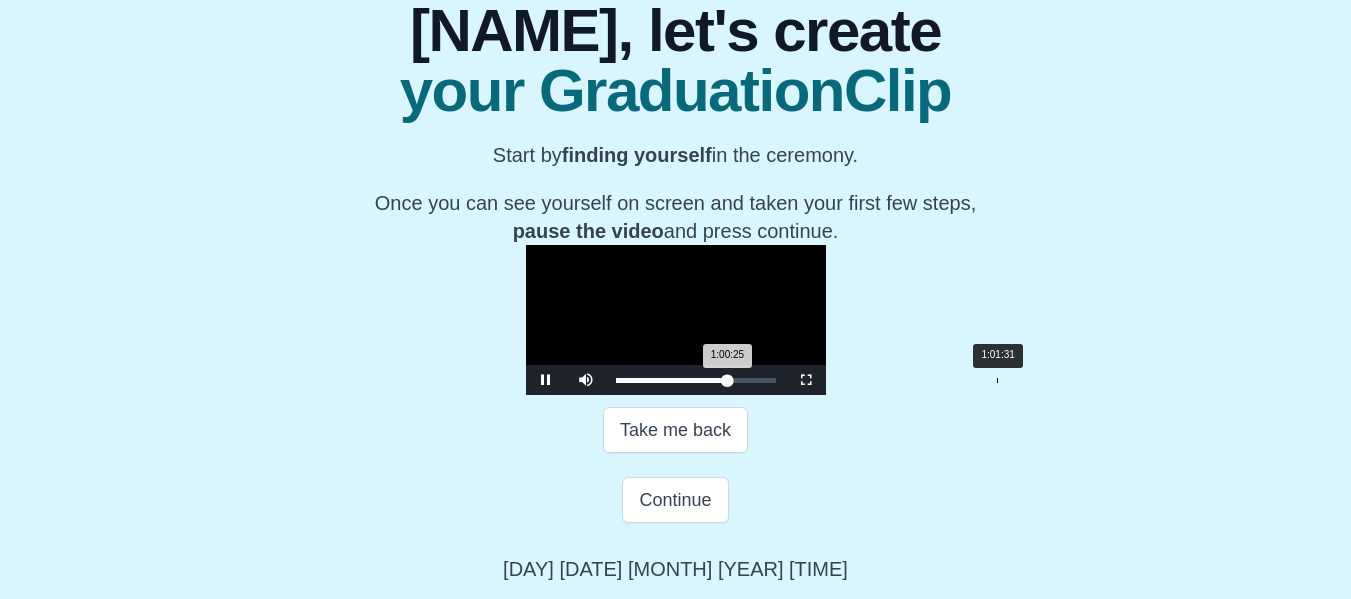 click on "1:01:31" at bounding box center [997, 380] 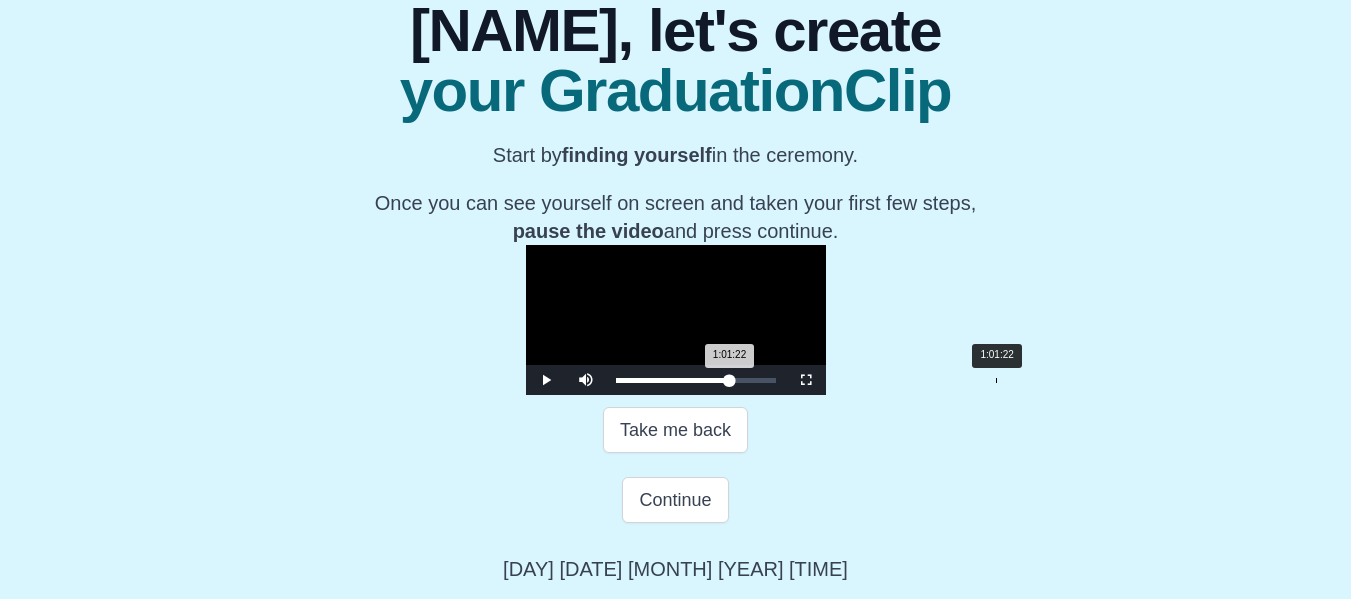 click on "1:01:22 Progress : 0%" at bounding box center (673, 380) 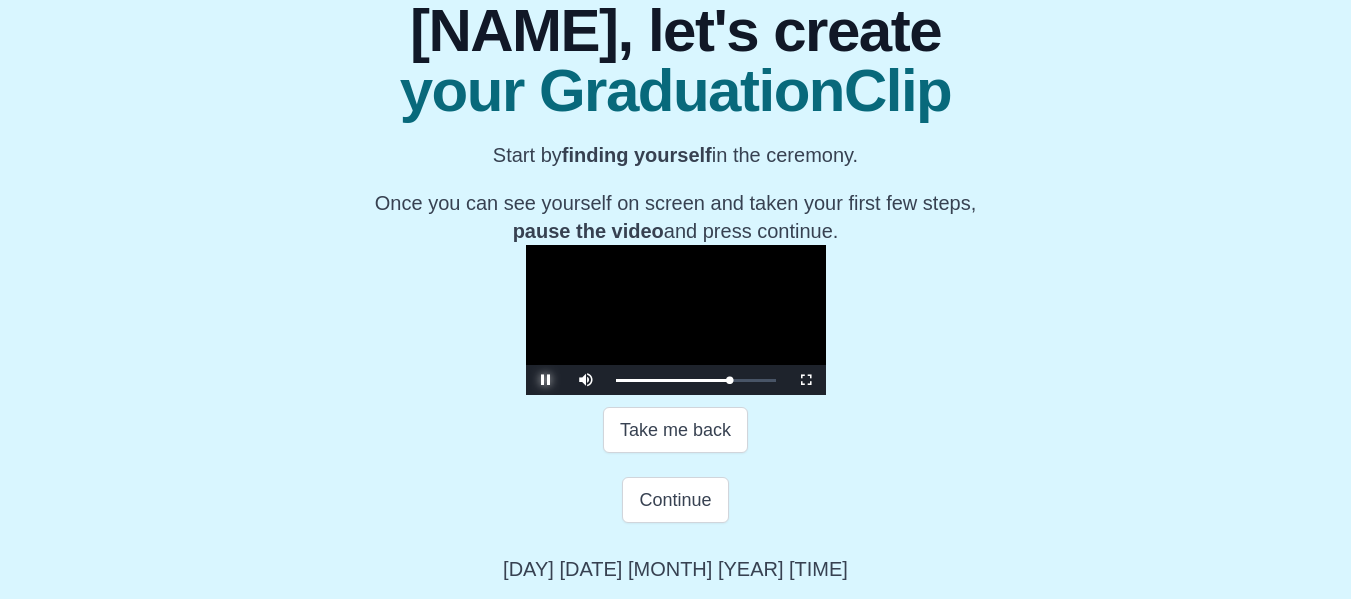 click at bounding box center (546, 380) 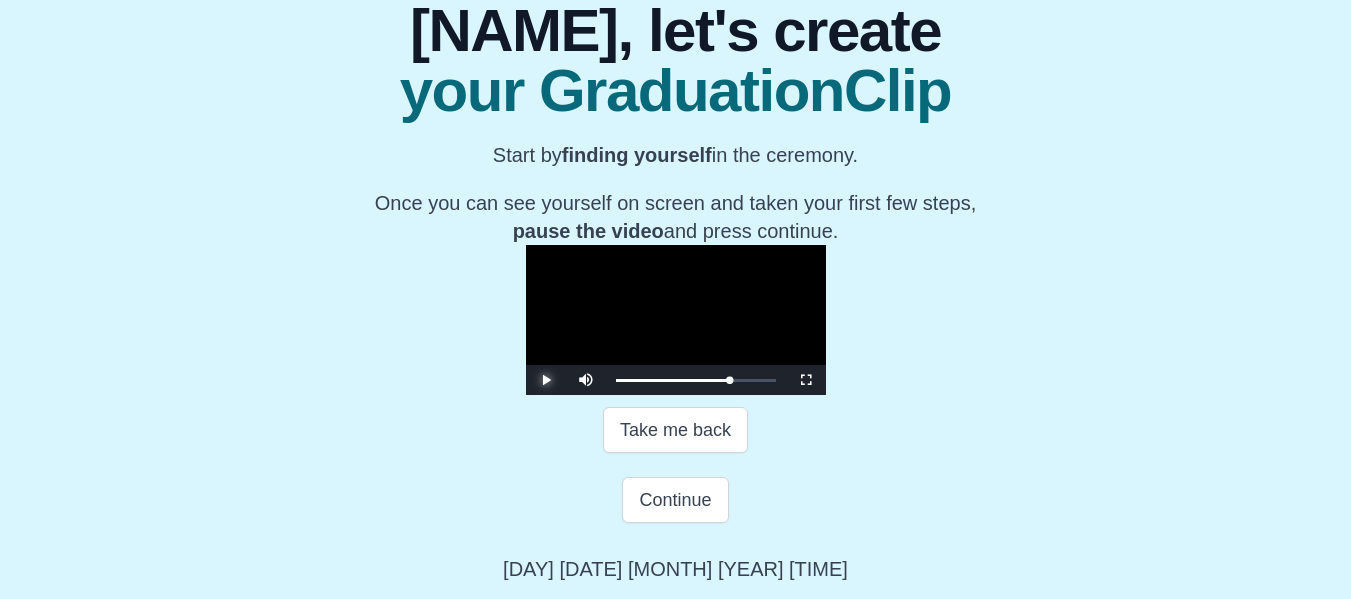 scroll, scrollTop: 360, scrollLeft: 0, axis: vertical 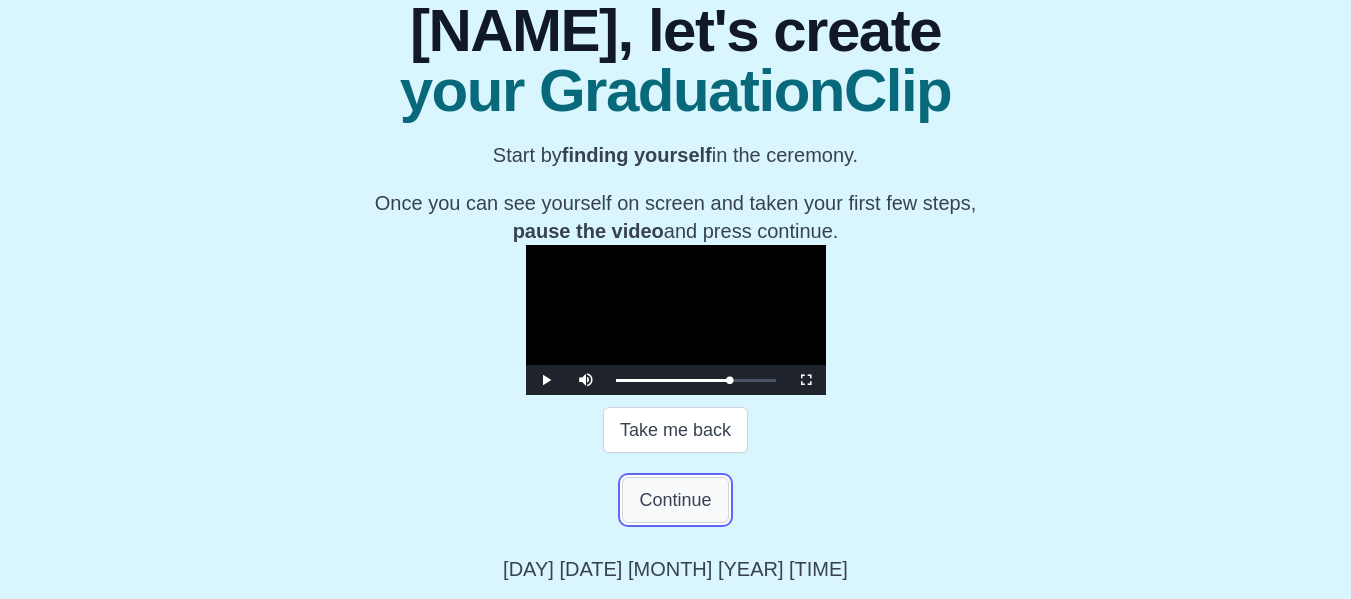 click on "Continue" at bounding box center (675, 500) 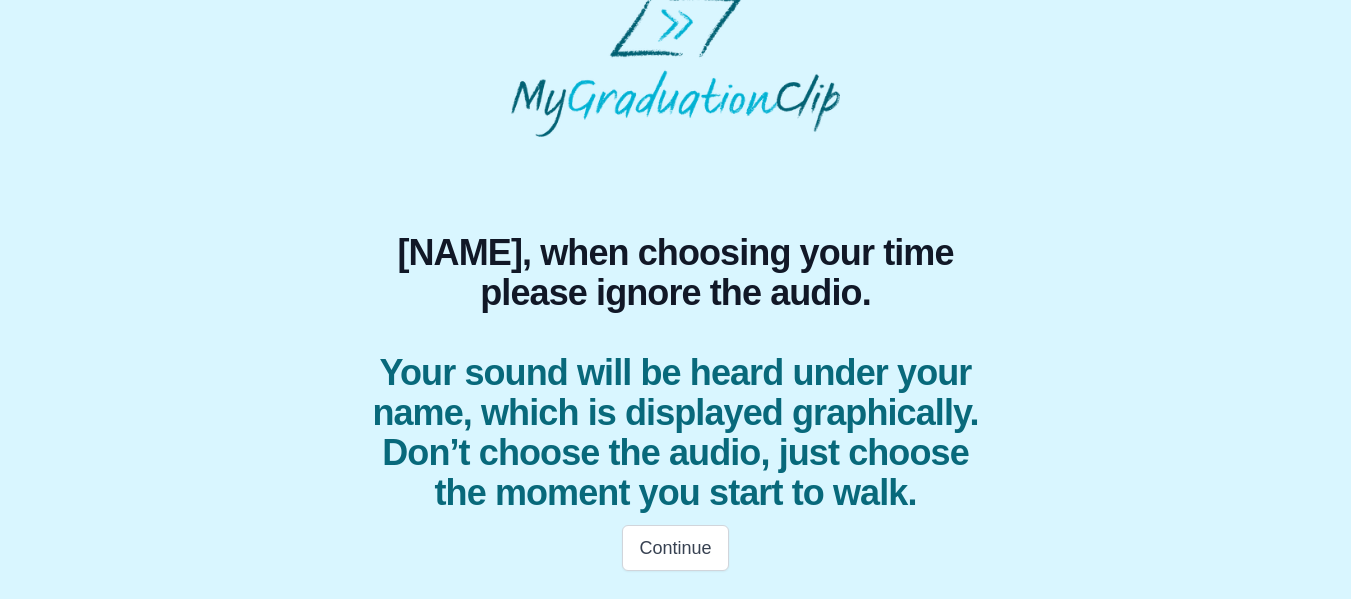 scroll, scrollTop: 62, scrollLeft: 0, axis: vertical 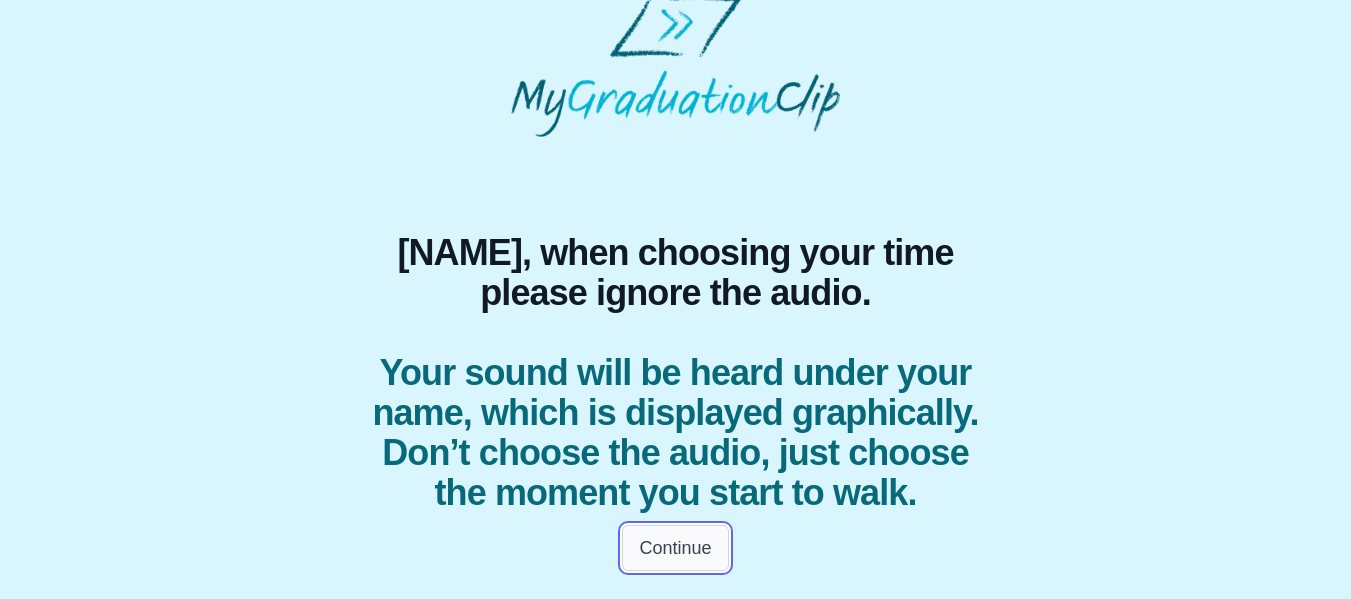 click on "Continue" at bounding box center (675, 548) 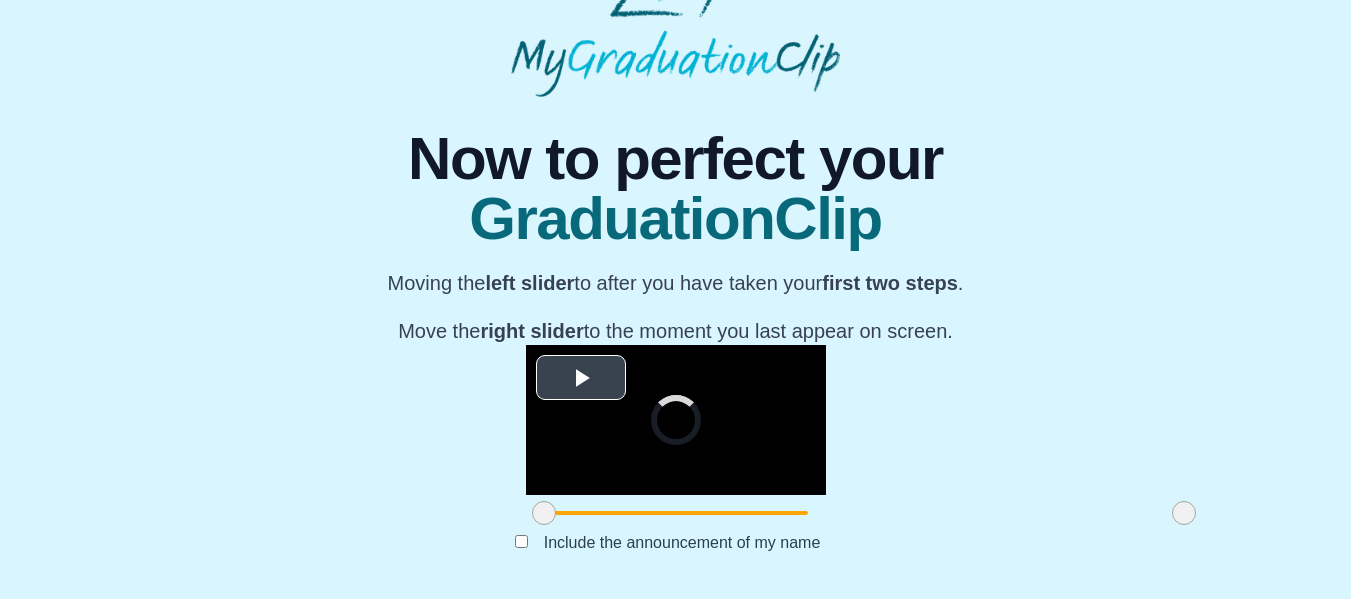 scroll, scrollTop: 303, scrollLeft: 0, axis: vertical 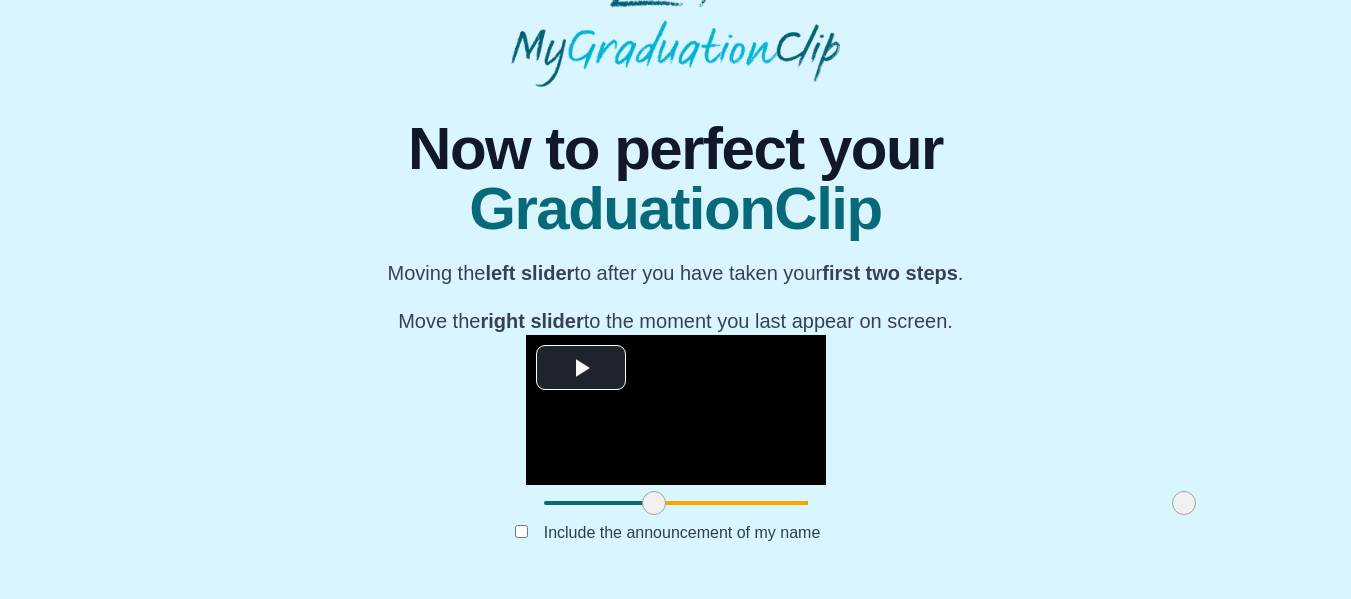 drag, startPoint x: 346, startPoint y: 499, endPoint x: 456, endPoint y: 503, distance: 110.0727 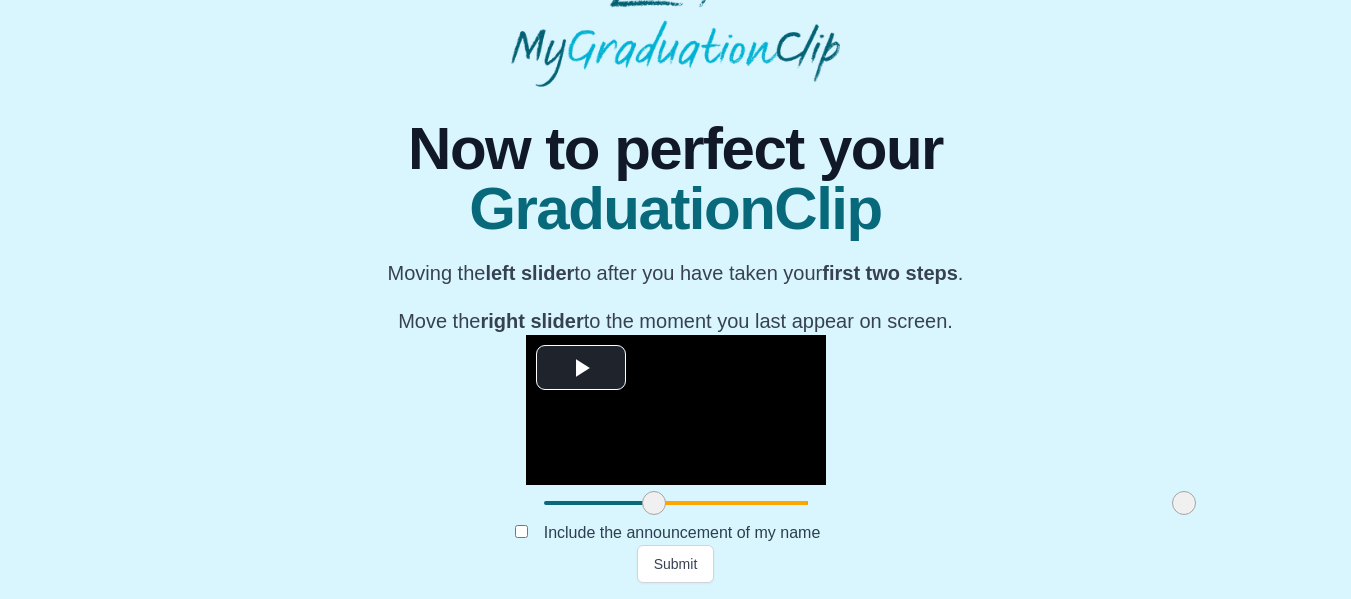 drag, startPoint x: 1000, startPoint y: 505, endPoint x: 1036, endPoint y: 485, distance: 41.18252 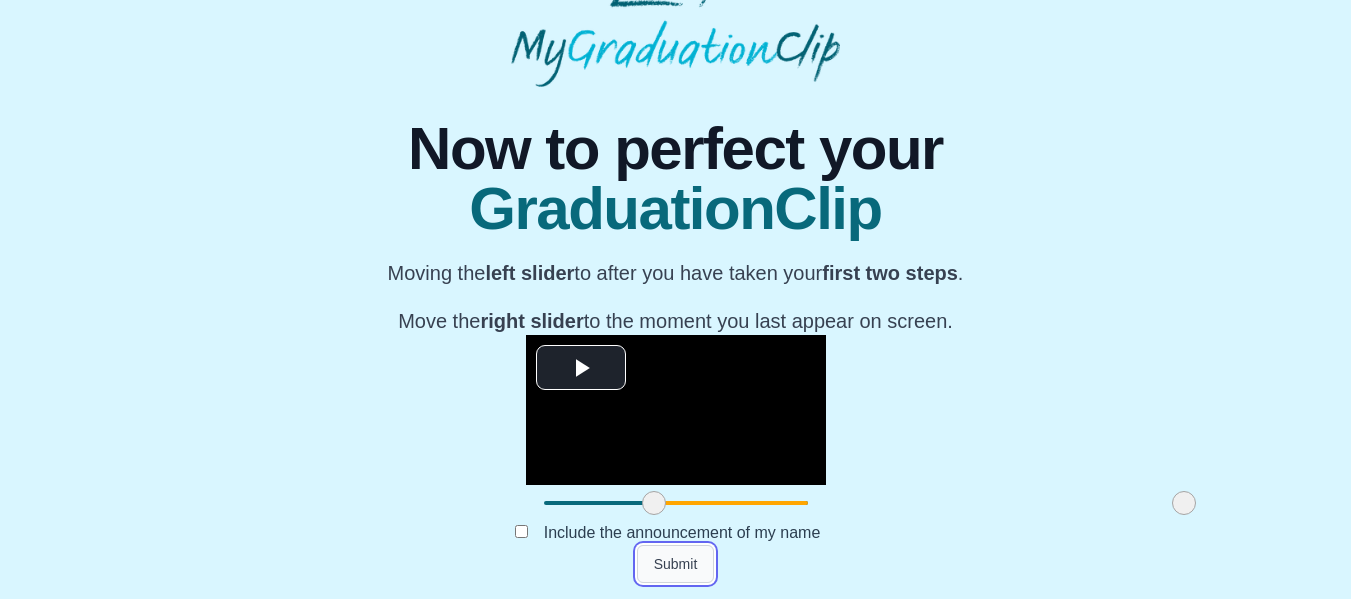 click on "Submit" at bounding box center [676, 564] 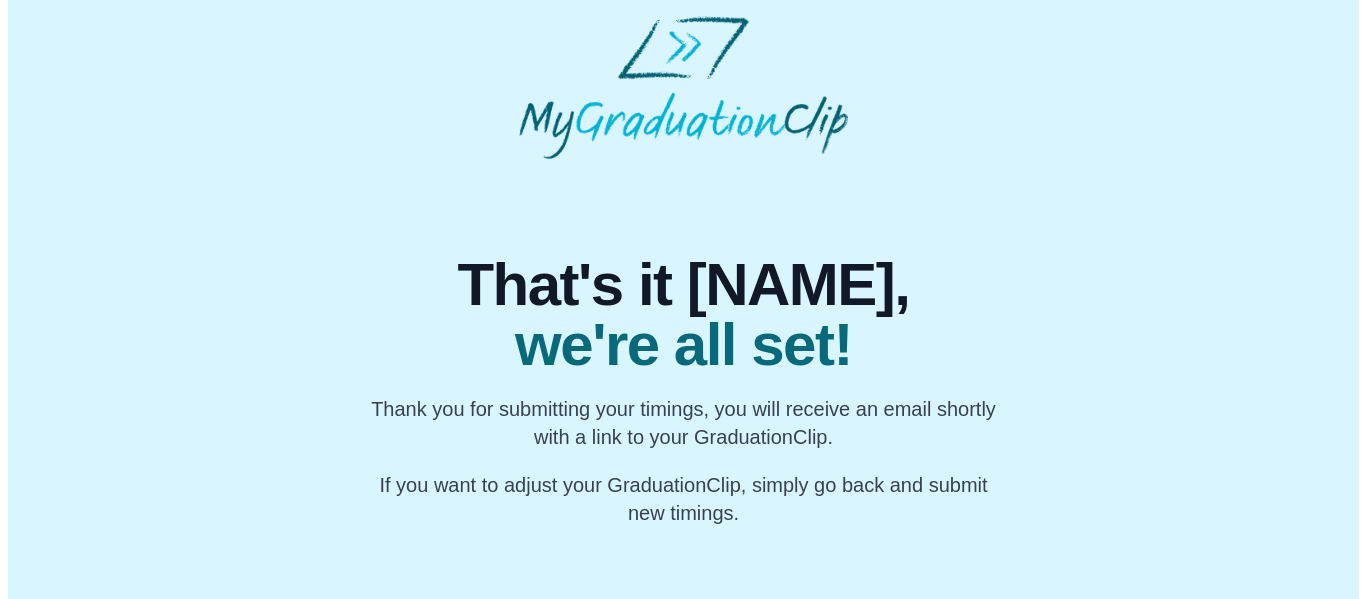 scroll, scrollTop: 0, scrollLeft: 0, axis: both 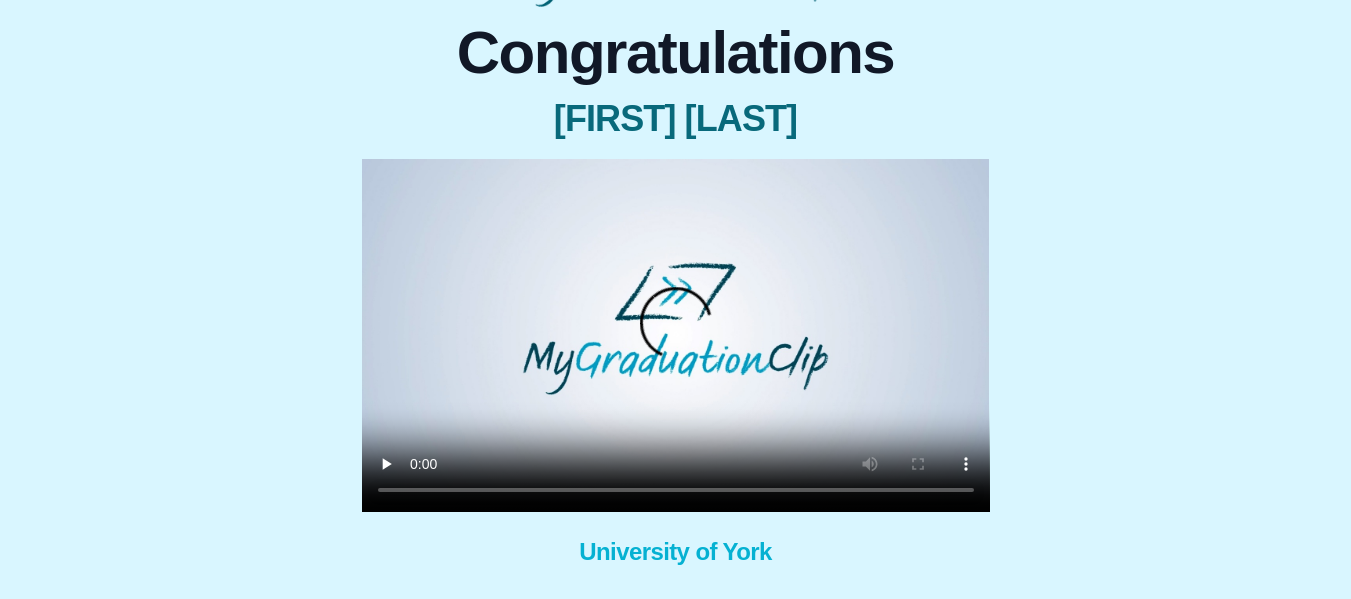 type 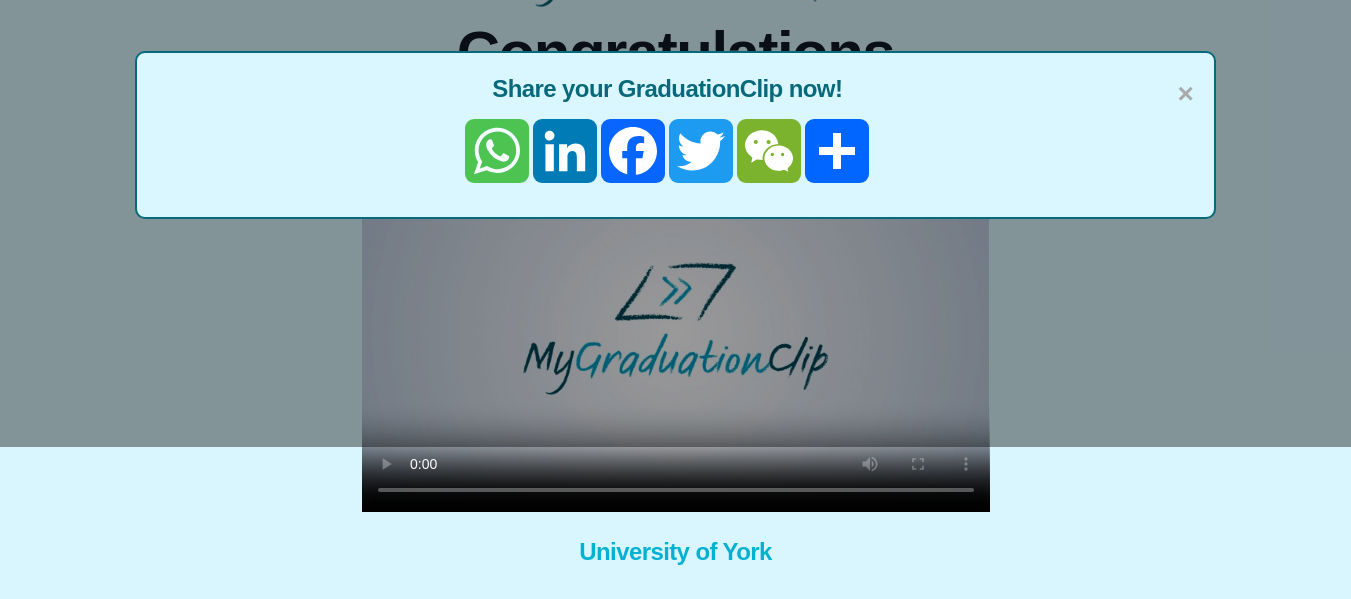 click on "WhatsApp" at bounding box center [497, 151] 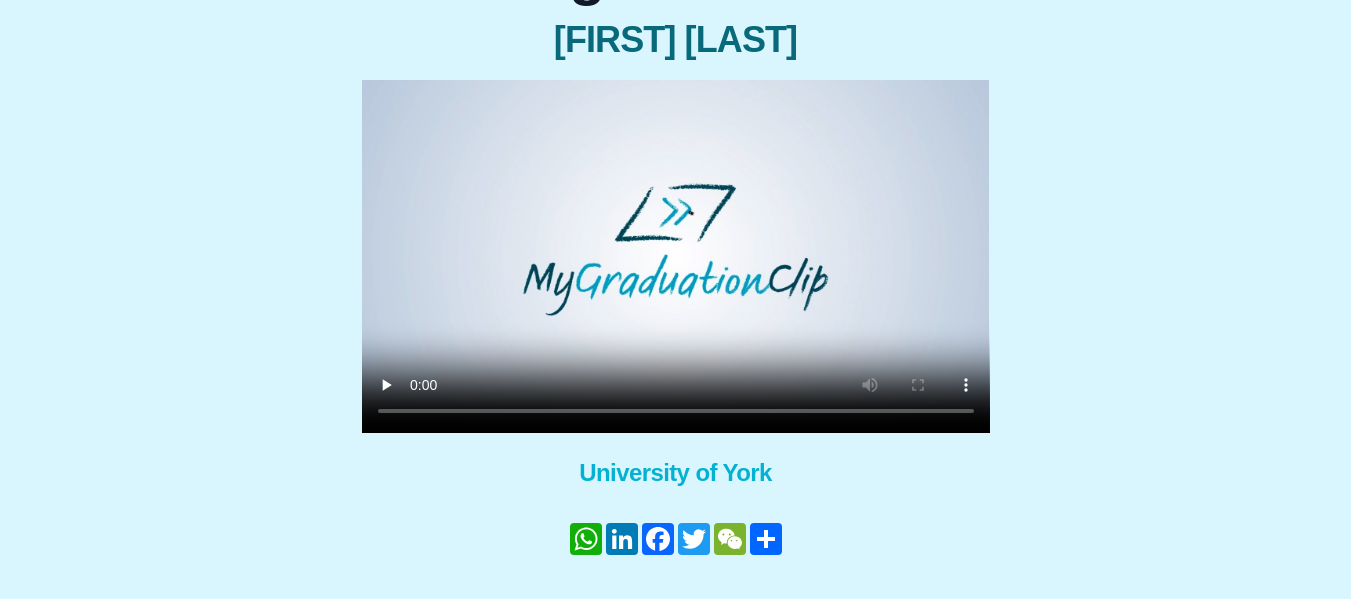 scroll, scrollTop: 229, scrollLeft: 0, axis: vertical 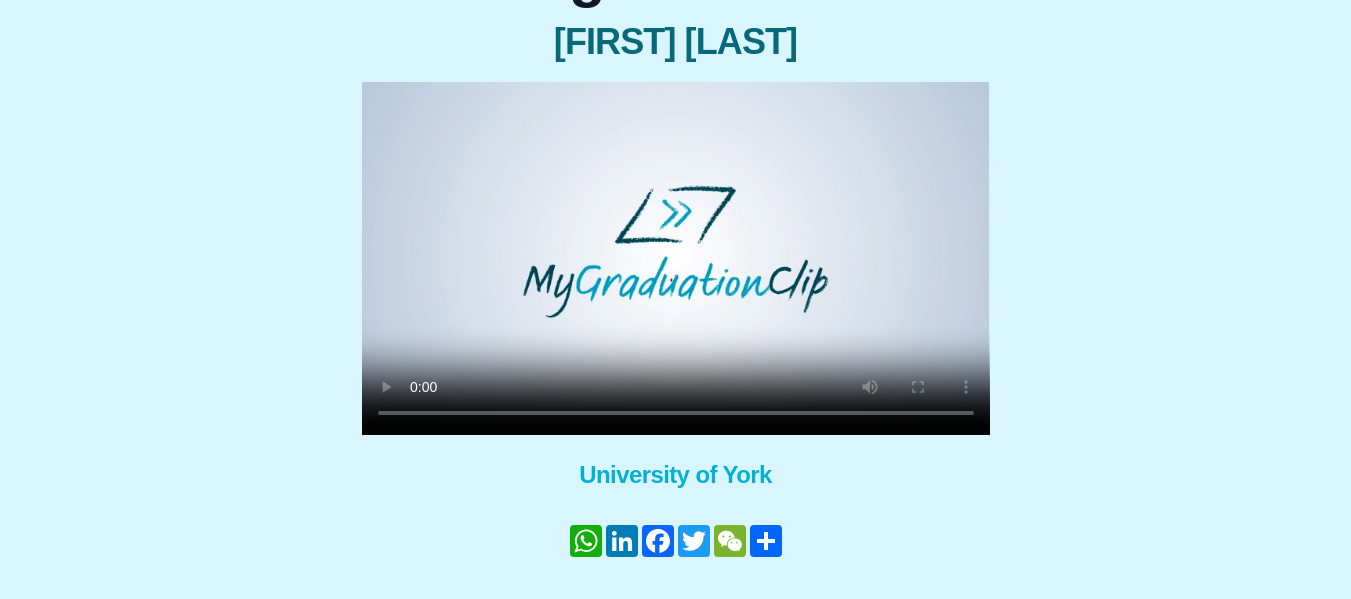 click at bounding box center [676, 258] 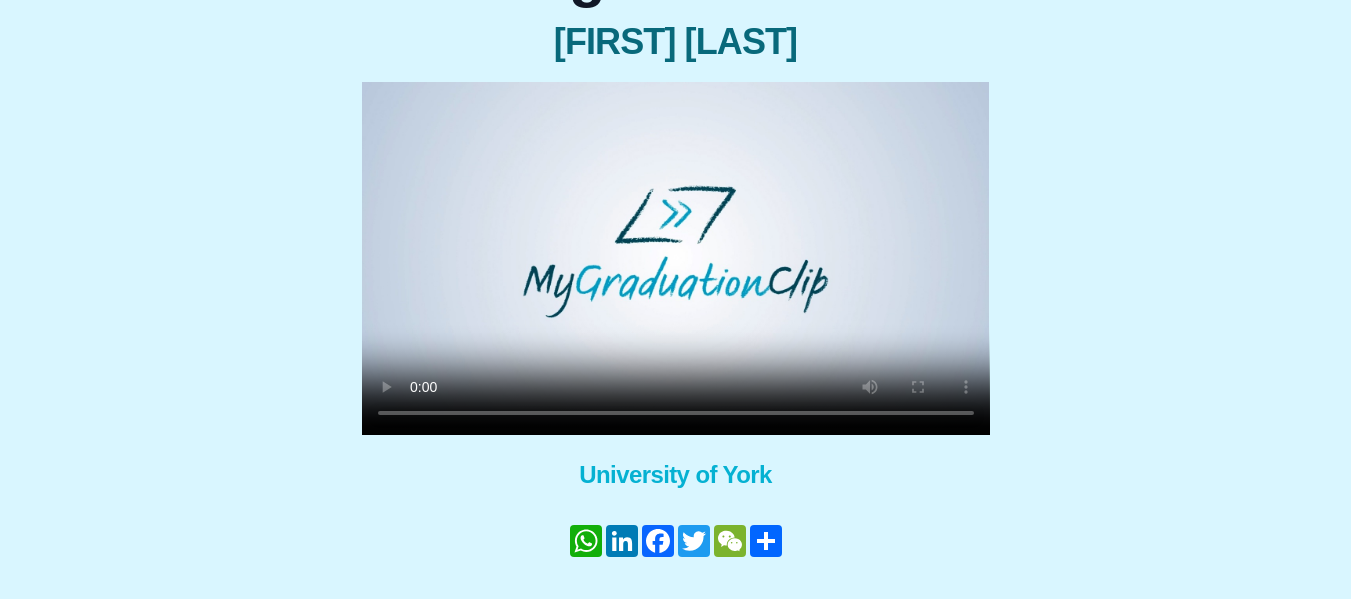 type 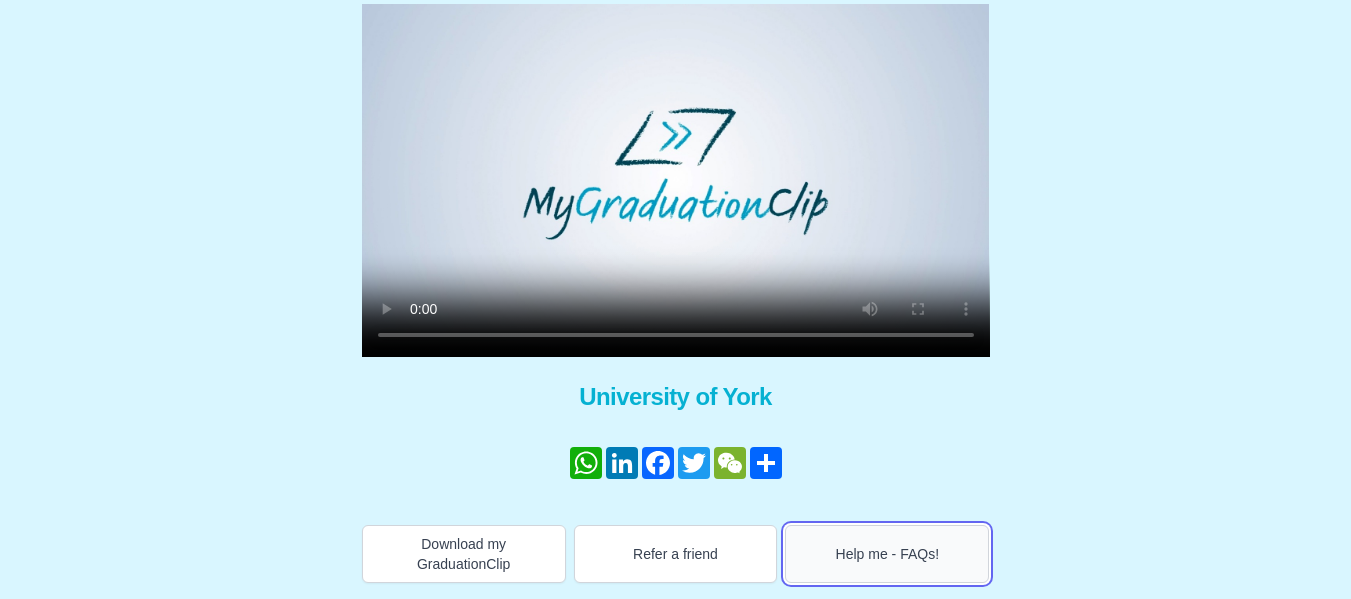click on "Help me - FAQs!" at bounding box center [887, 554] 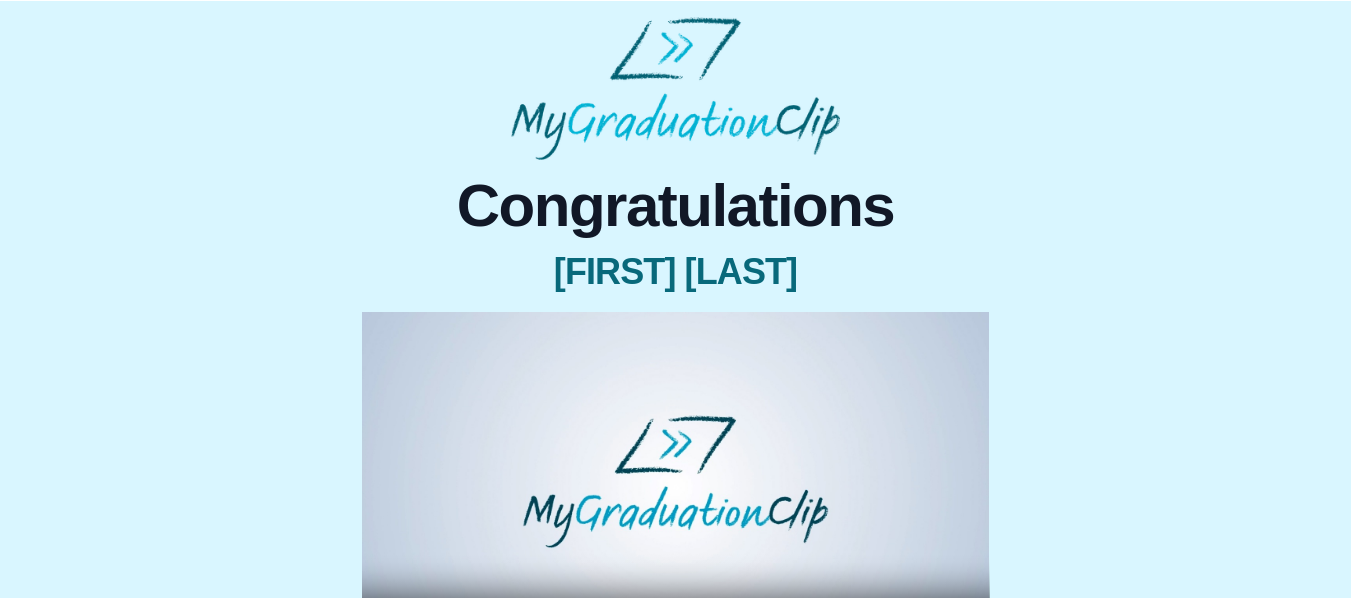 scroll, scrollTop: 152, scrollLeft: 0, axis: vertical 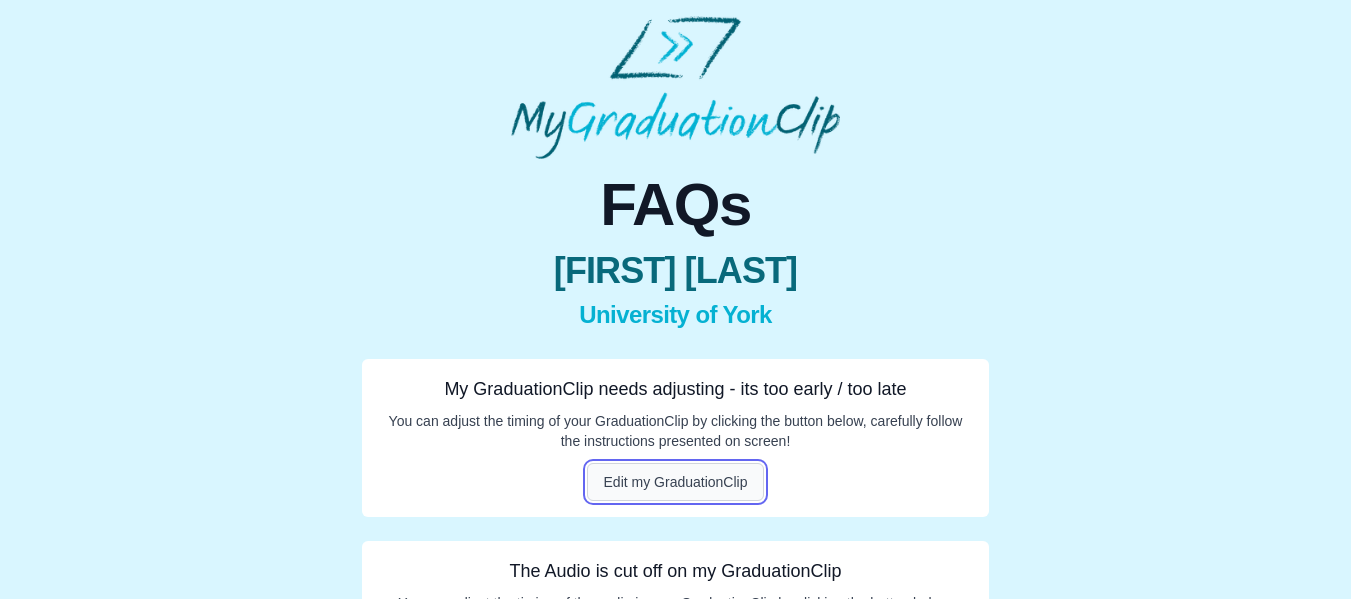 click on "Edit my GraduationClip" at bounding box center (676, 482) 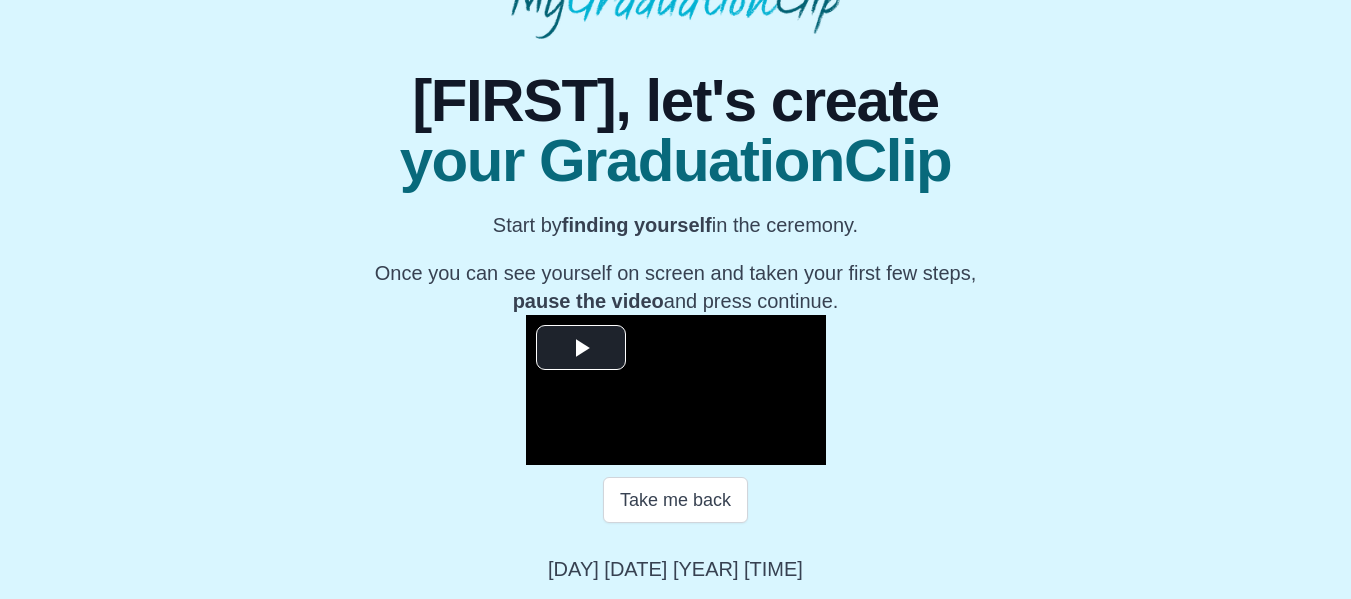 scroll, scrollTop: 318, scrollLeft: 0, axis: vertical 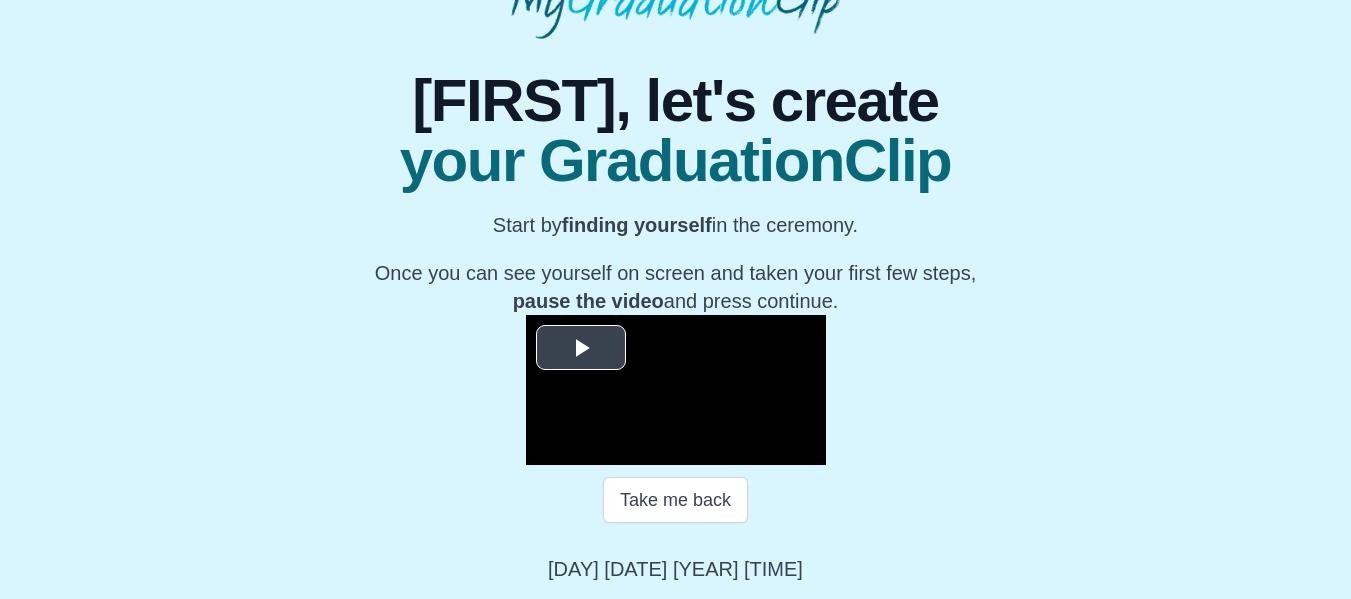 click at bounding box center [581, 348] 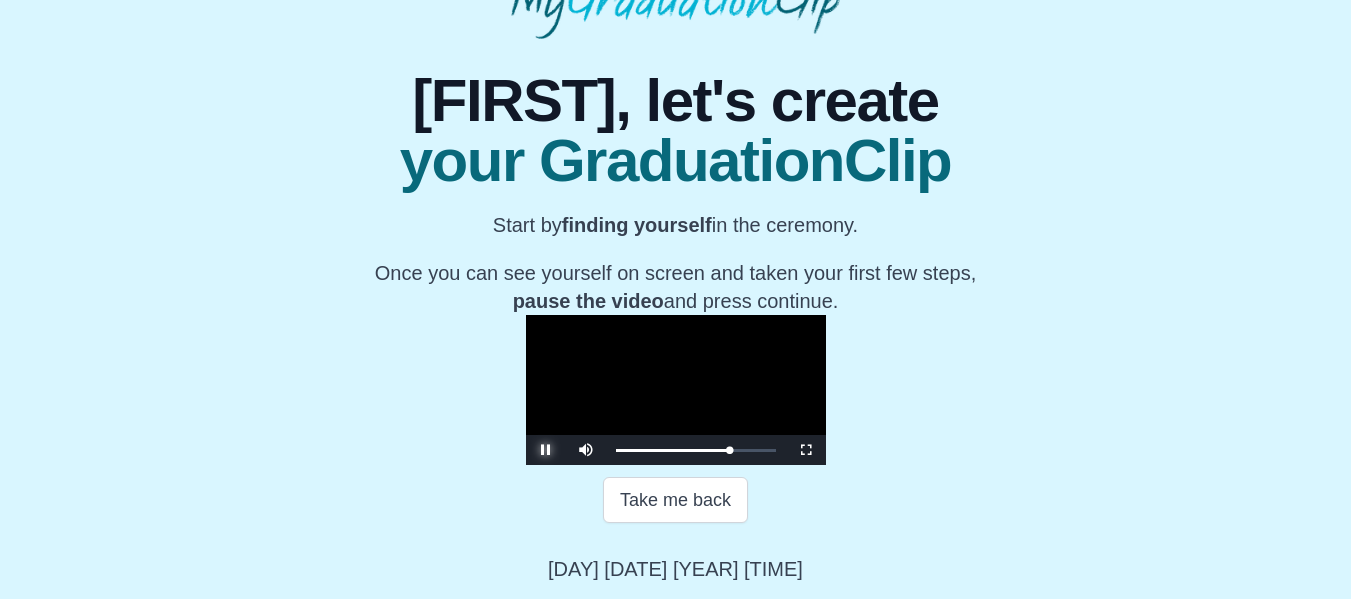 click at bounding box center [546, 450] 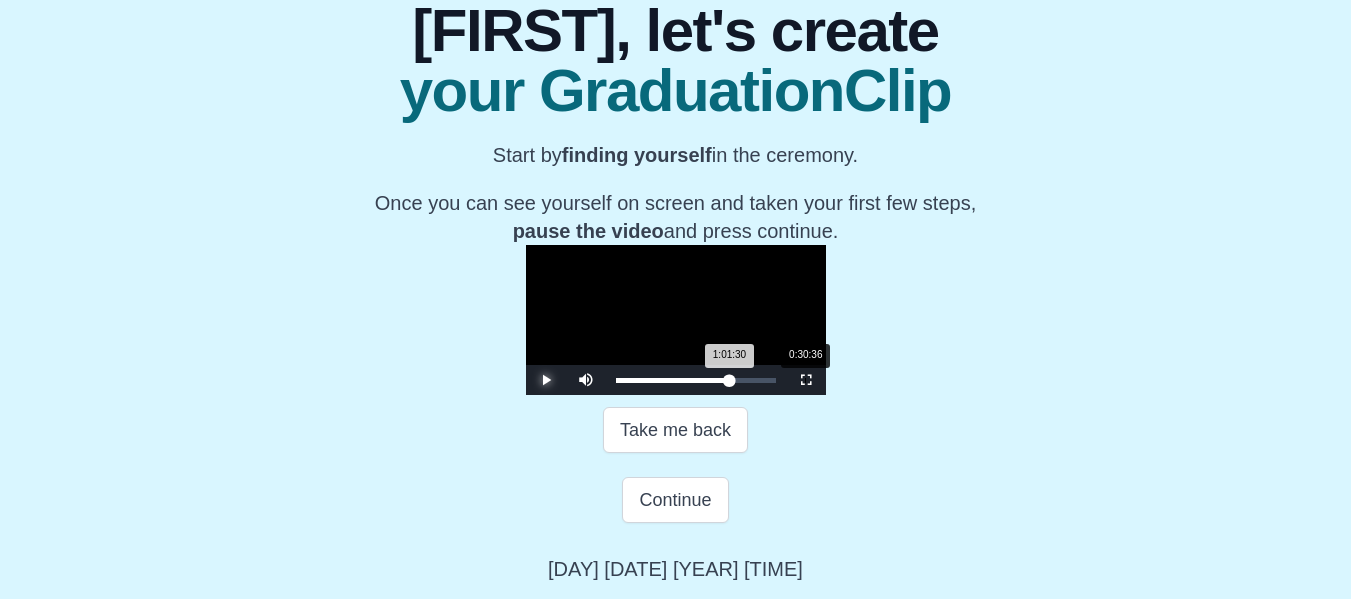 scroll, scrollTop: 421, scrollLeft: 0, axis: vertical 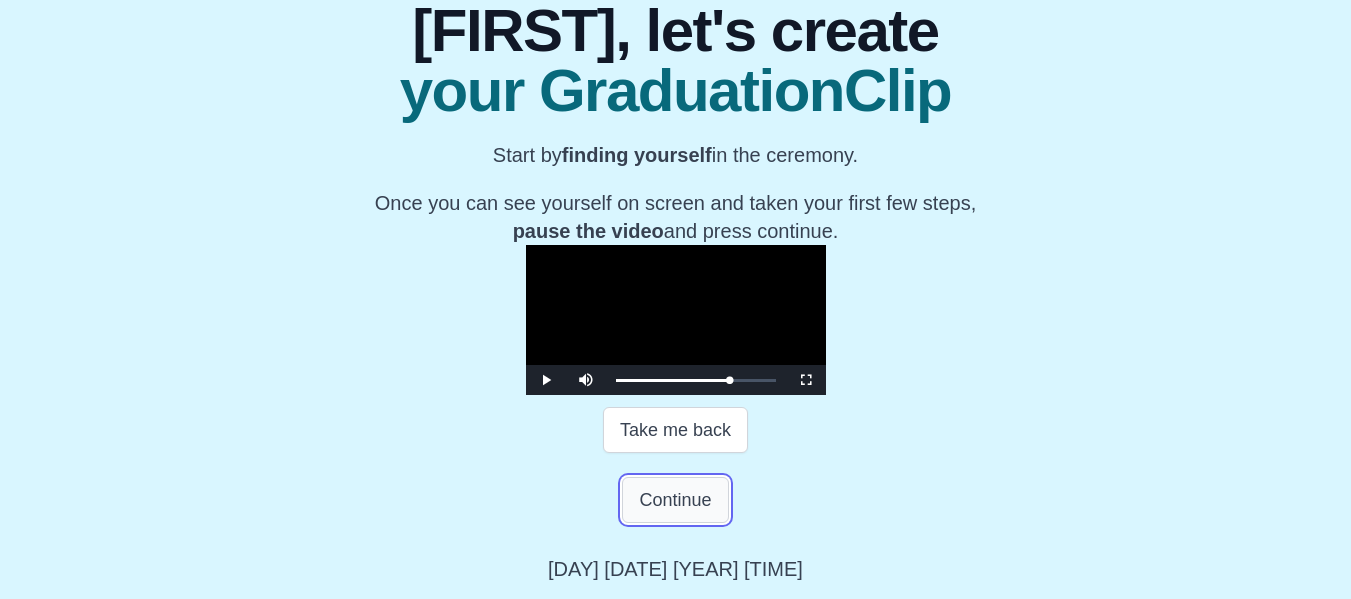 click on "Continue" at bounding box center (675, 500) 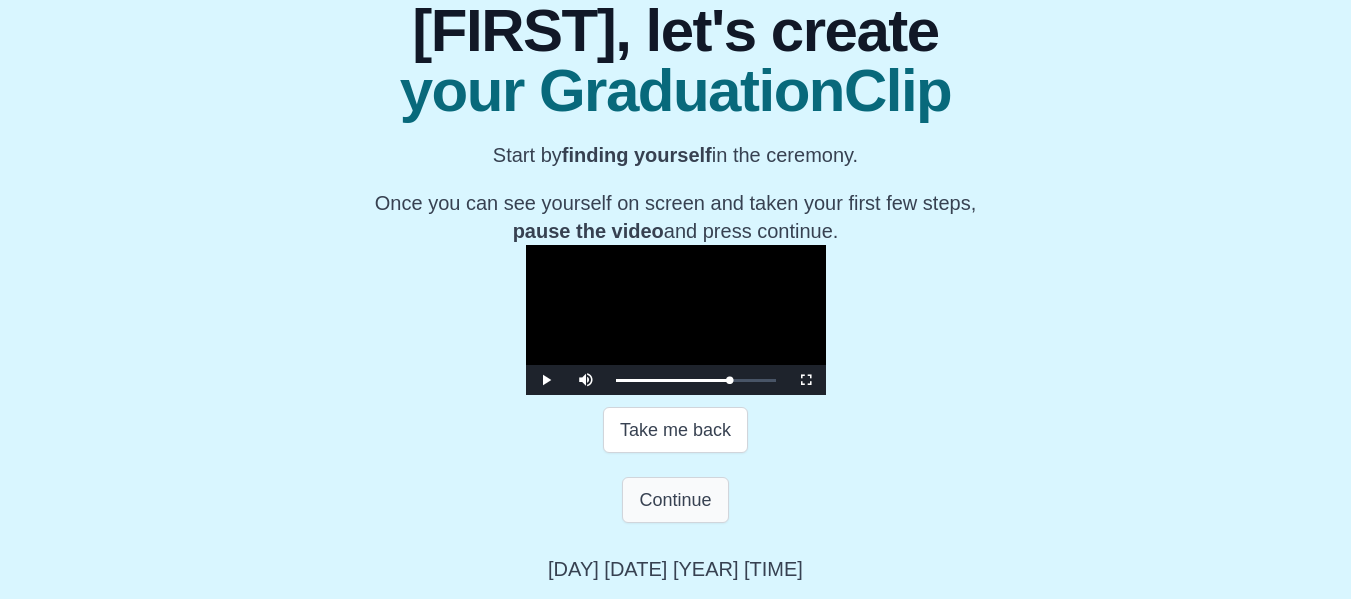 scroll, scrollTop: 62, scrollLeft: 0, axis: vertical 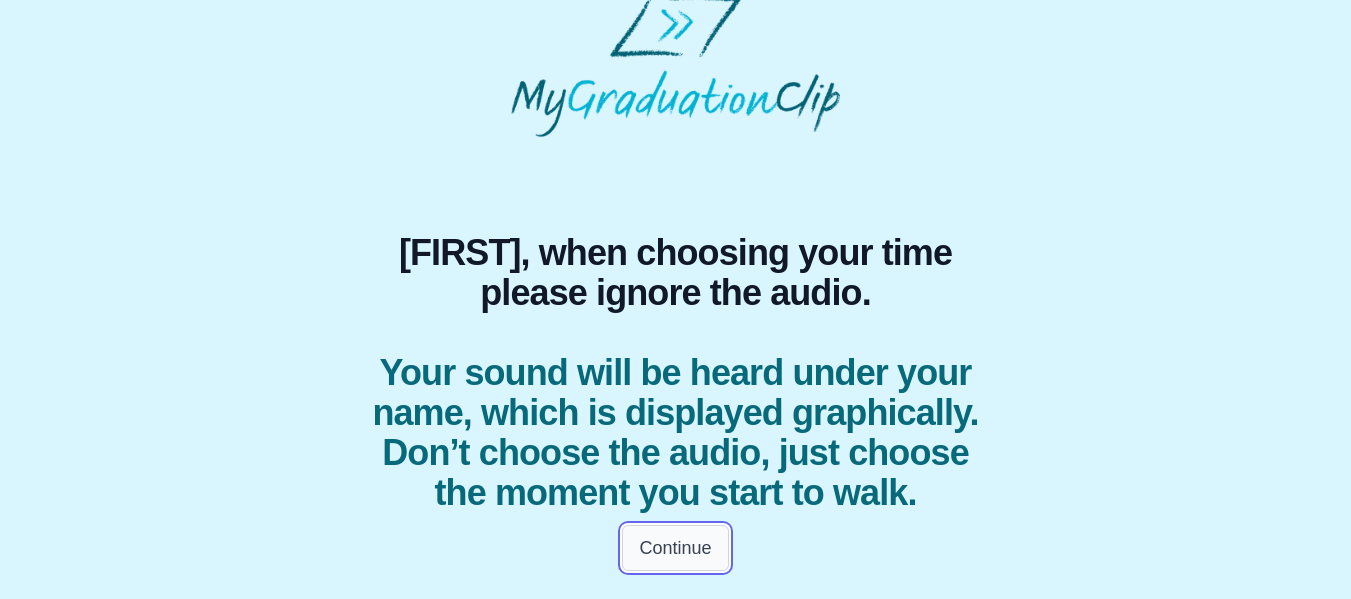 click on "Continue" at bounding box center [675, 548] 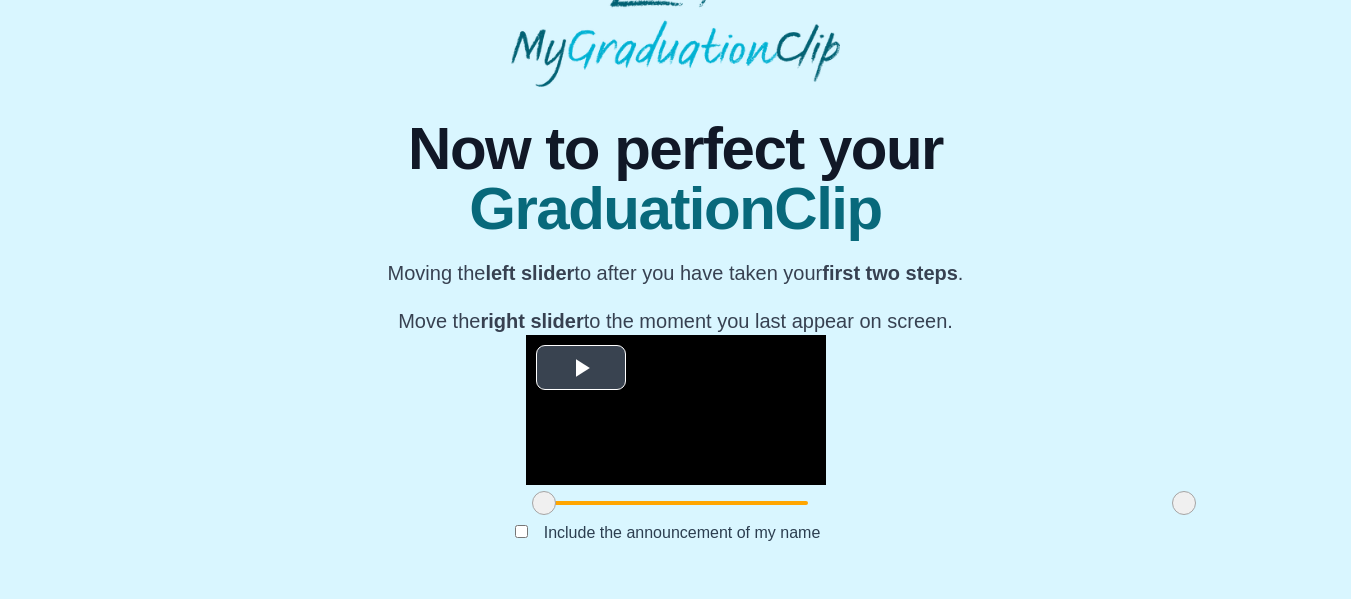 scroll, scrollTop: 283, scrollLeft: 0, axis: vertical 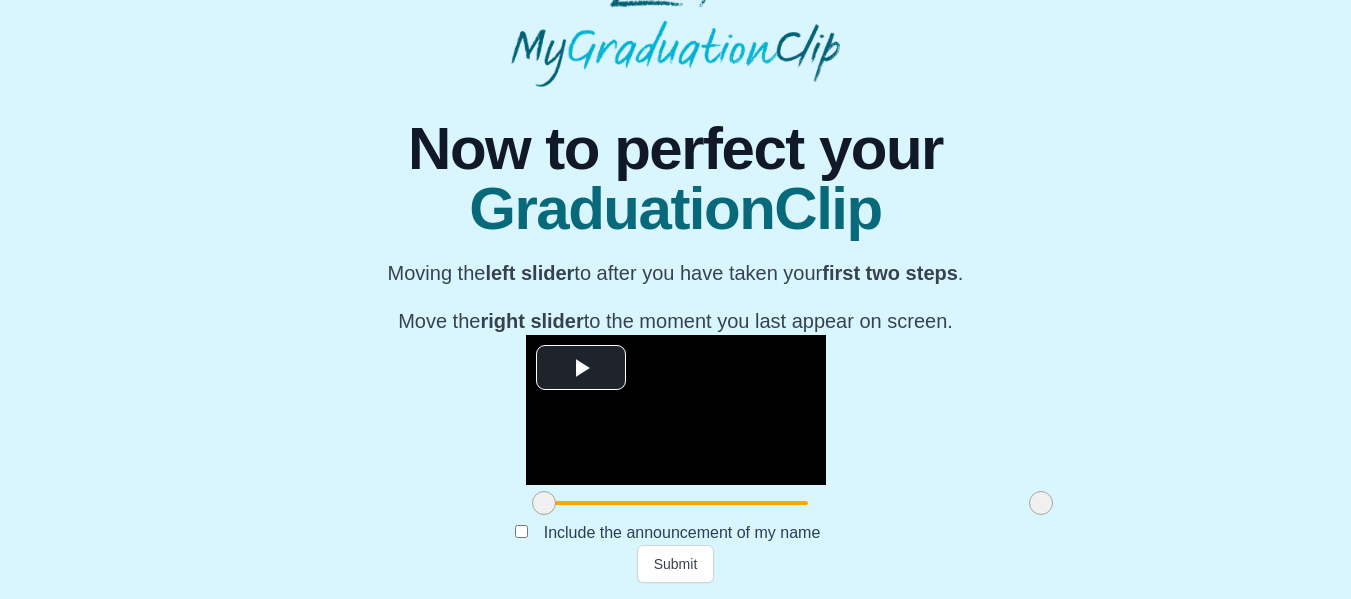 drag, startPoint x: 992, startPoint y: 517, endPoint x: 849, endPoint y: 525, distance: 143.2236 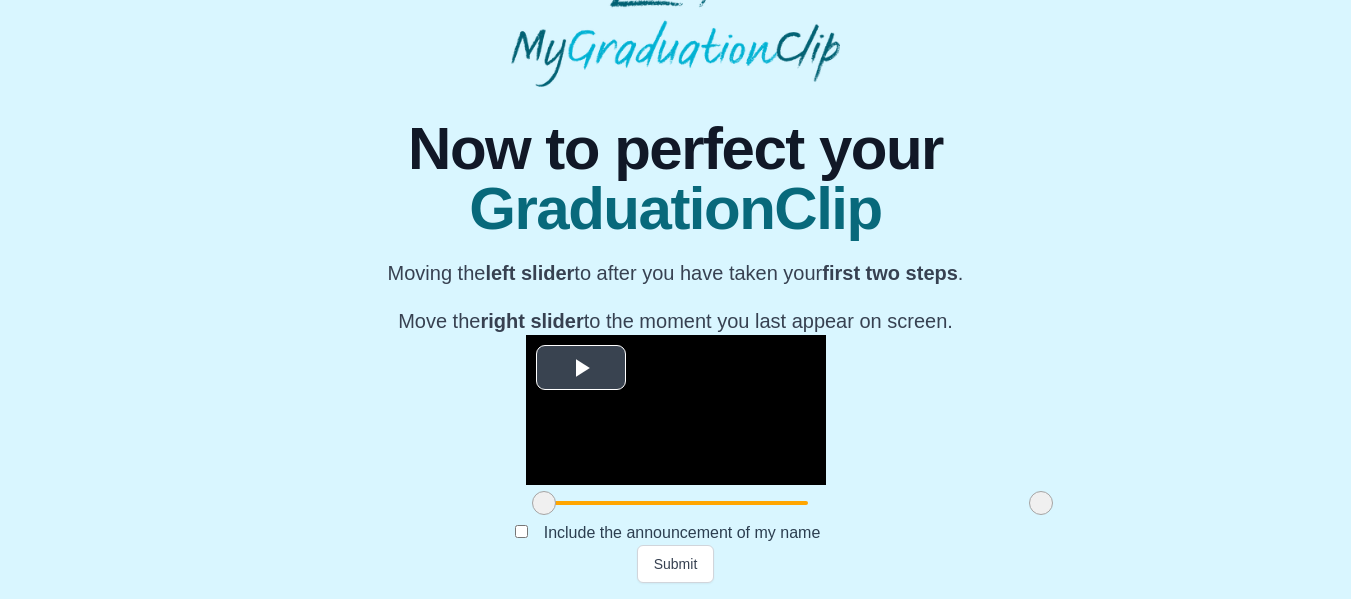 scroll, scrollTop: 303, scrollLeft: 0, axis: vertical 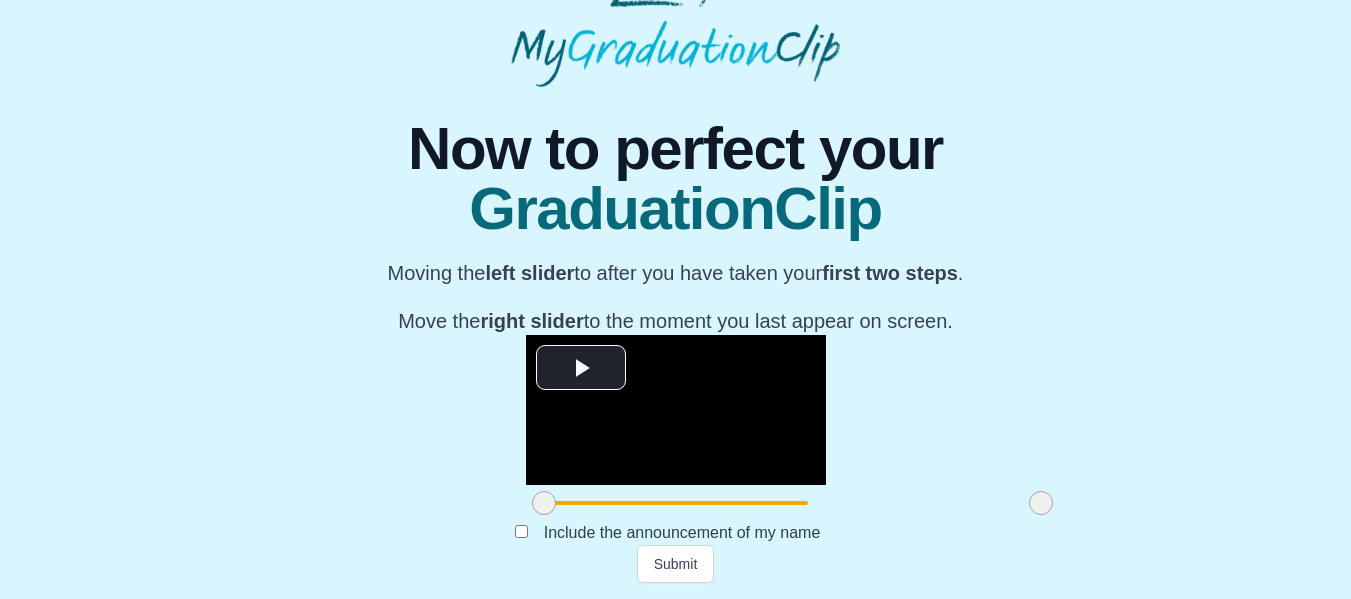 click on "**********" at bounding box center [675, 263] 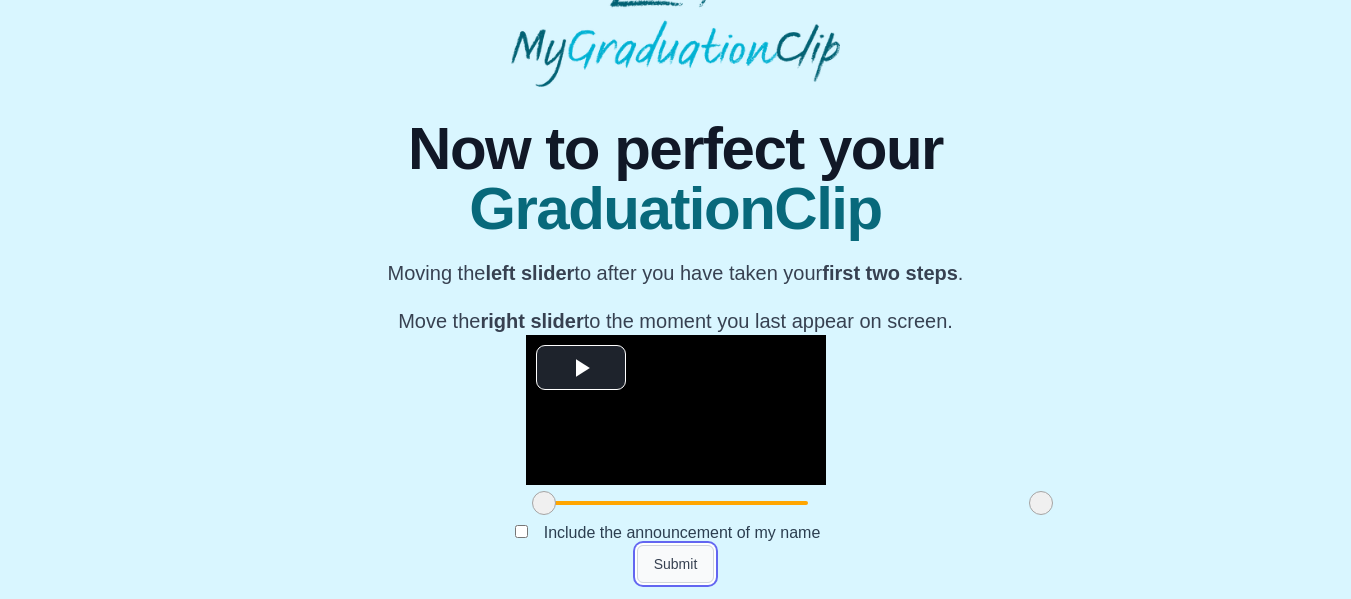 click on "Submit" at bounding box center [676, 564] 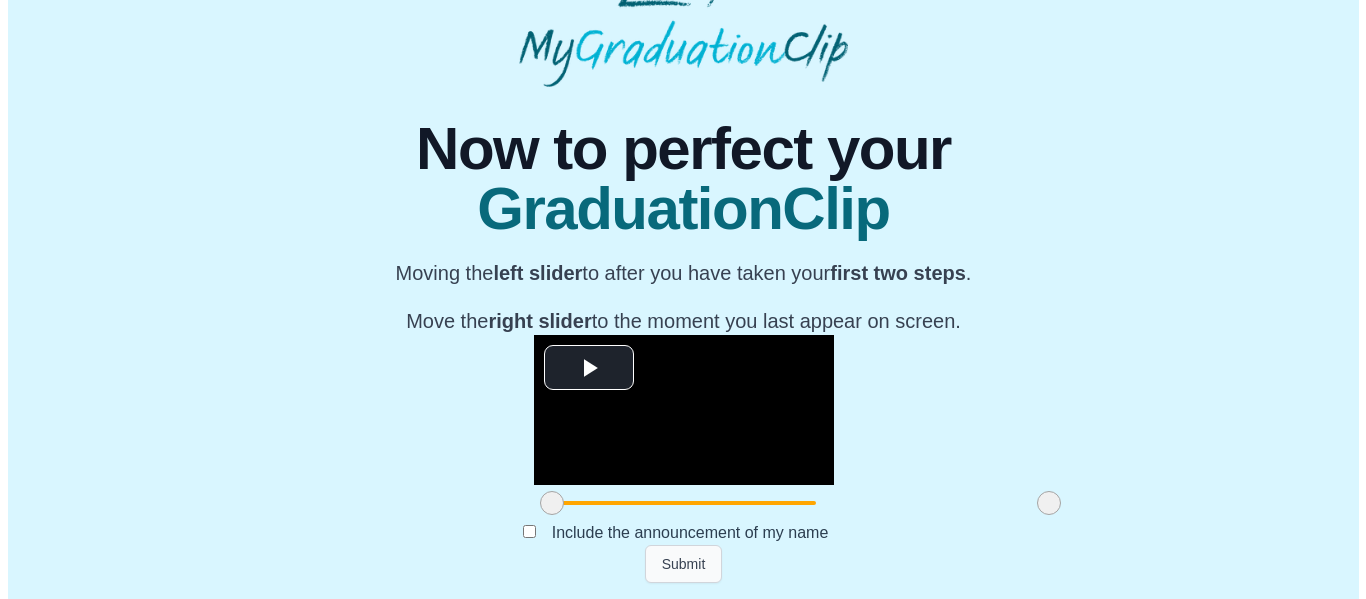 scroll, scrollTop: 0, scrollLeft: 0, axis: both 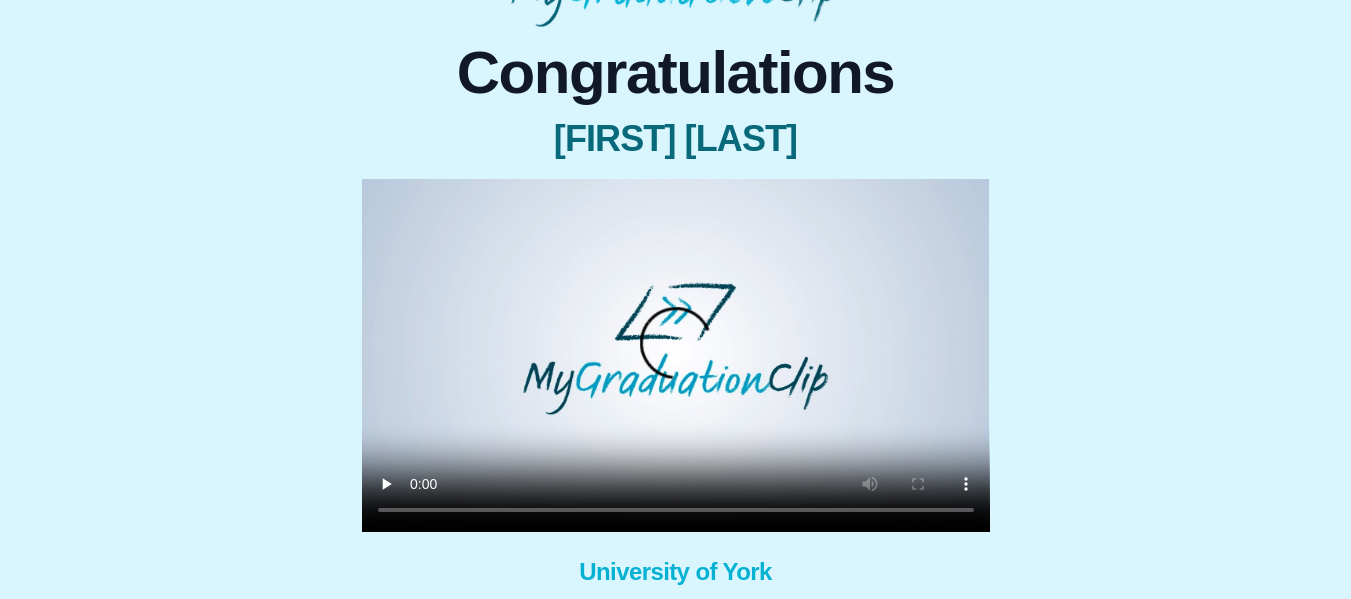 type 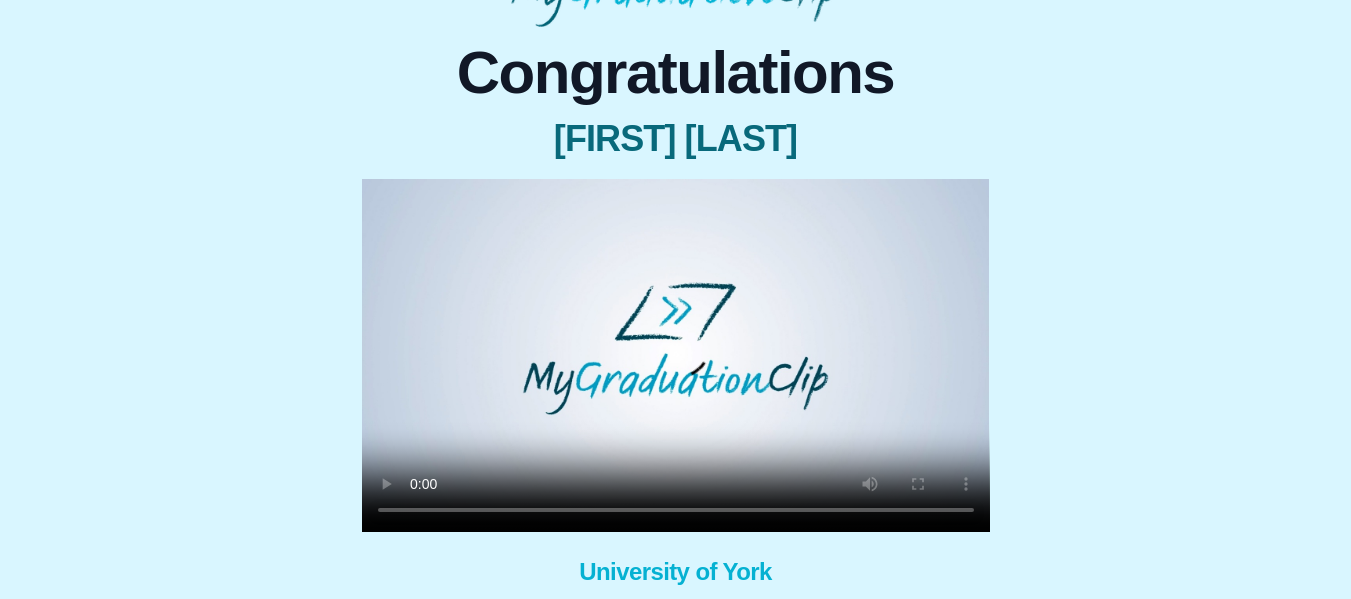 scroll, scrollTop: 307, scrollLeft: 0, axis: vertical 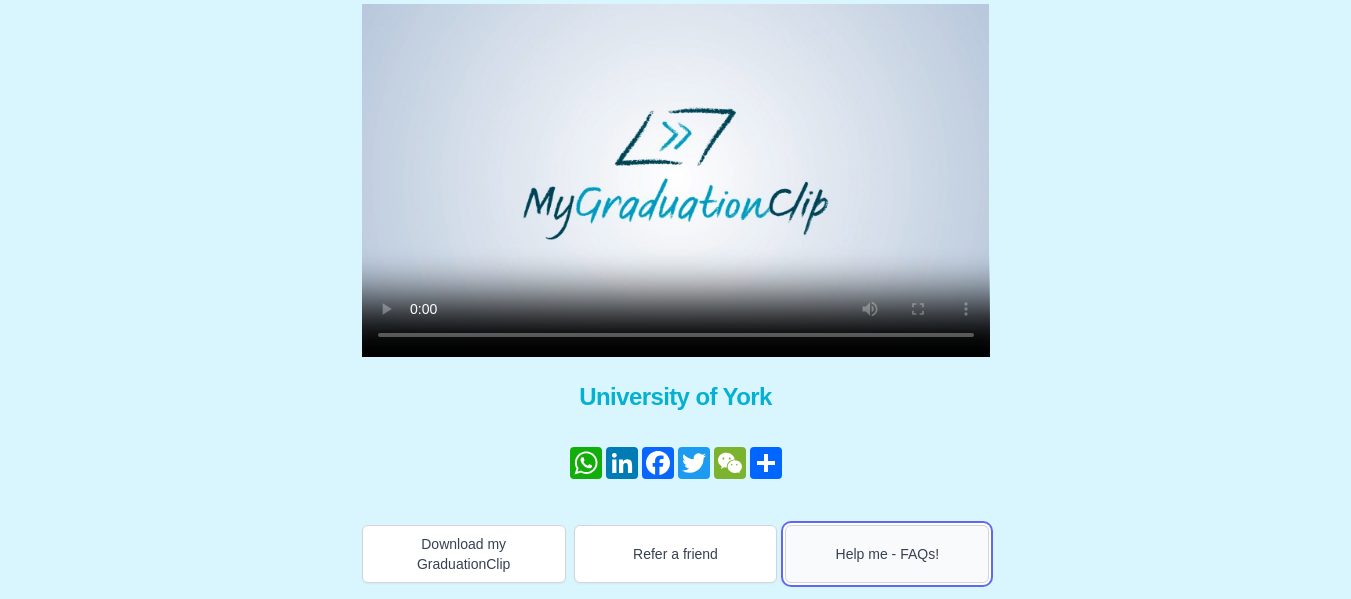 click on "Help me - FAQs!" at bounding box center [887, 554] 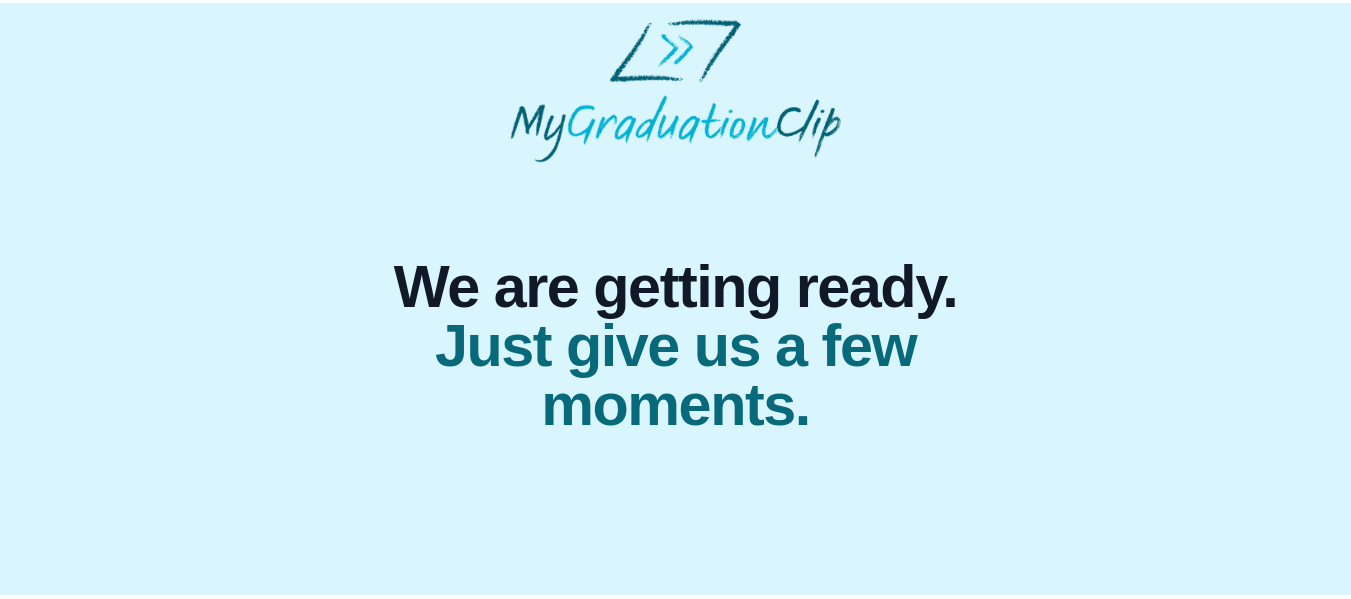 scroll, scrollTop: 0, scrollLeft: 0, axis: both 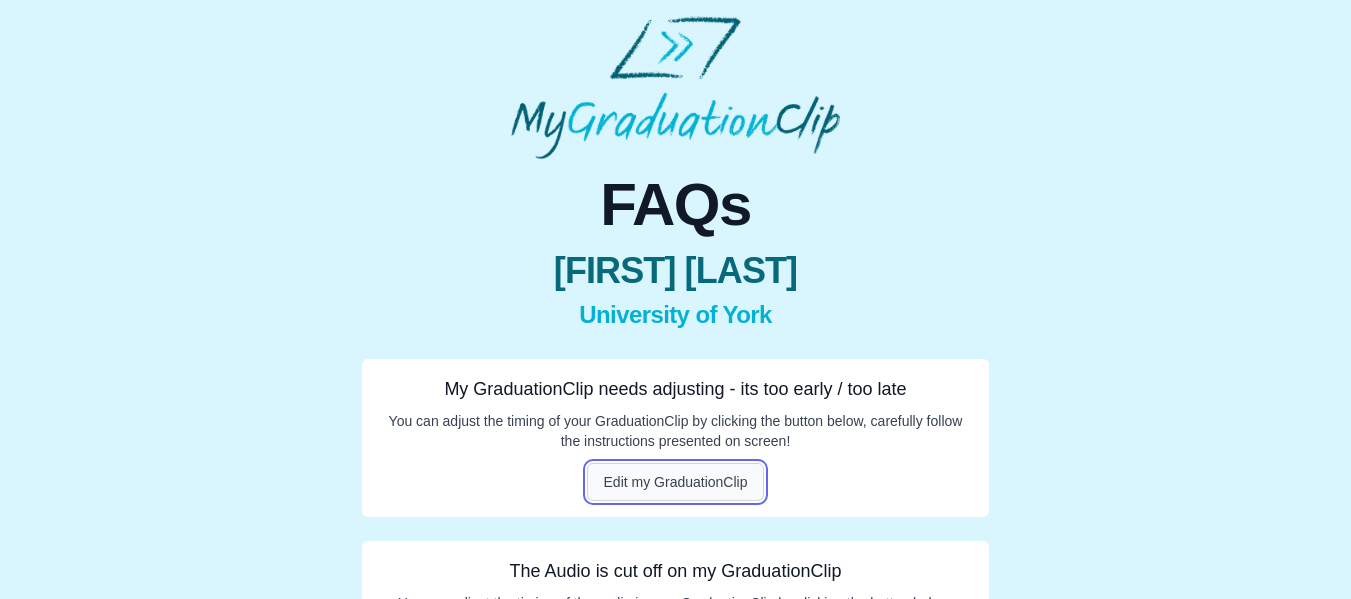 click on "Edit my GraduationClip" at bounding box center (676, 482) 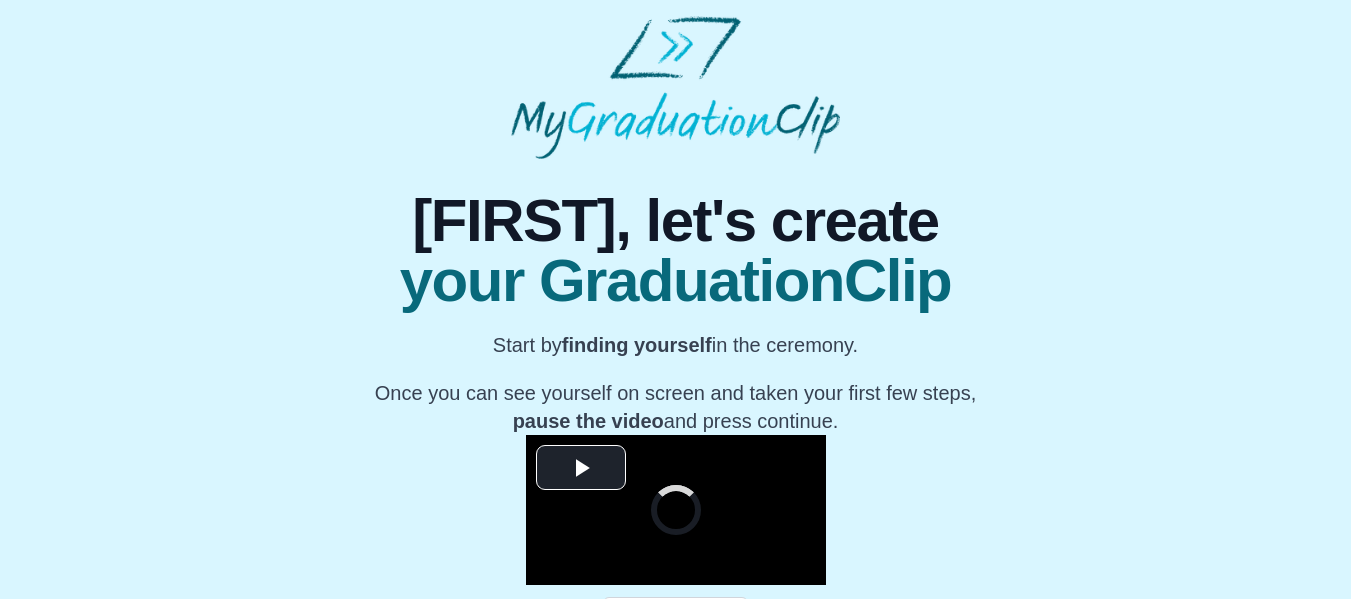 scroll, scrollTop: 277, scrollLeft: 0, axis: vertical 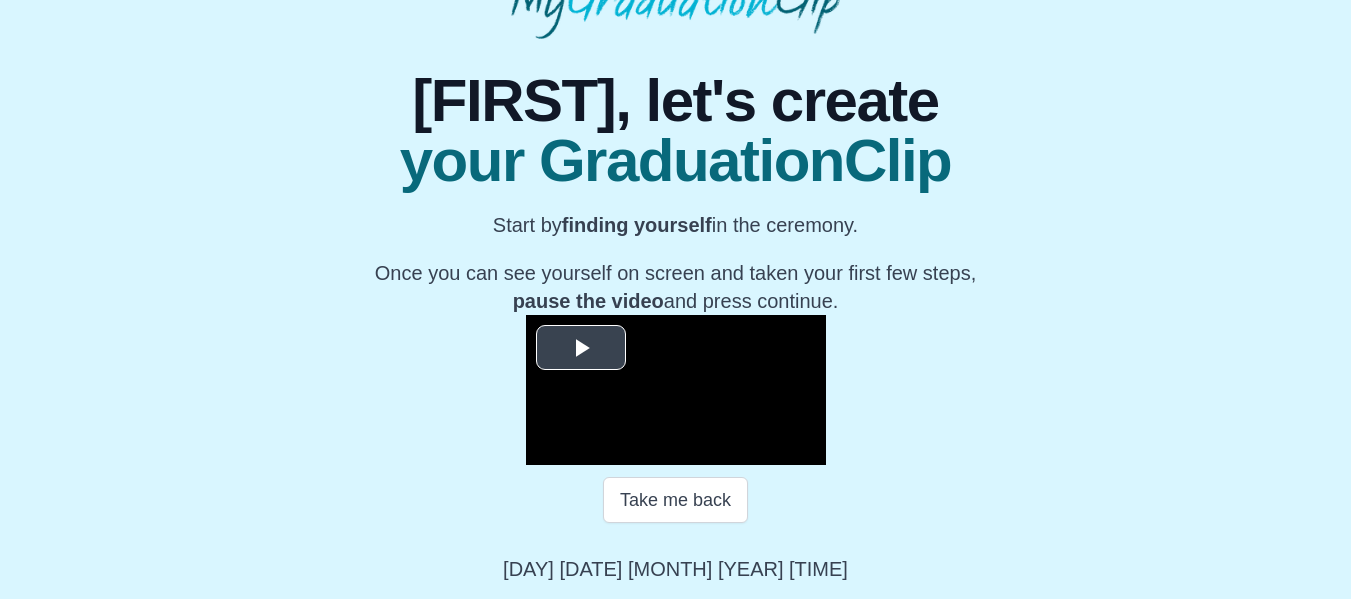 click at bounding box center (581, 348) 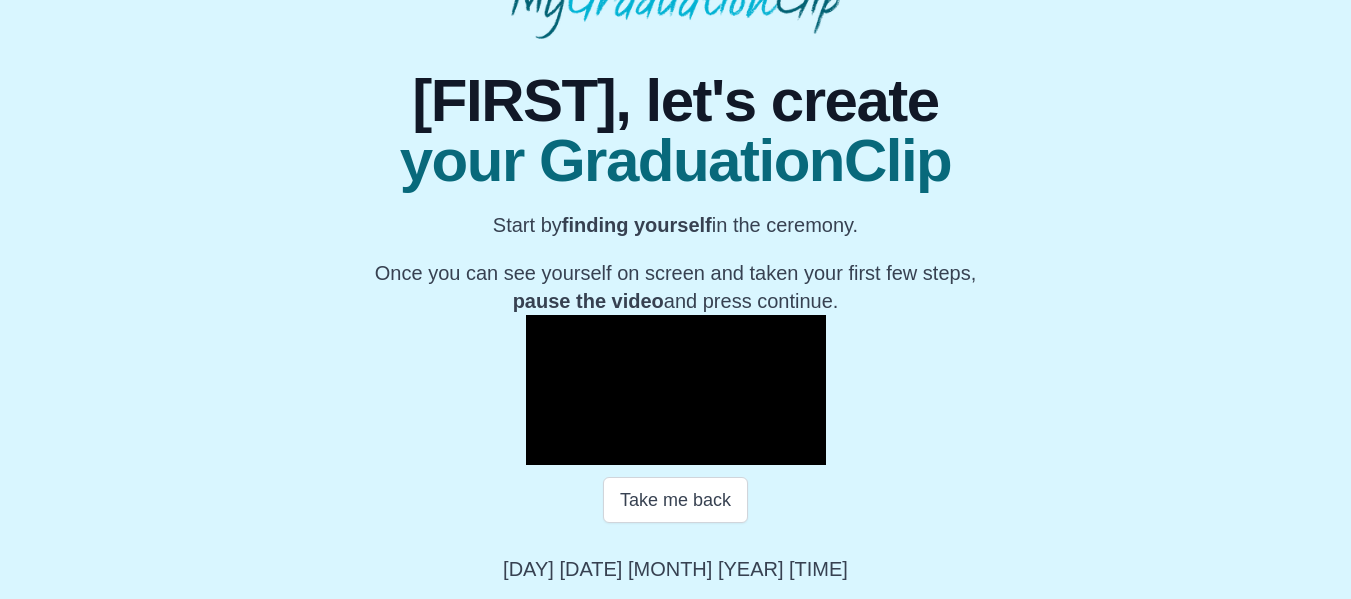 click at bounding box center (546, 450) 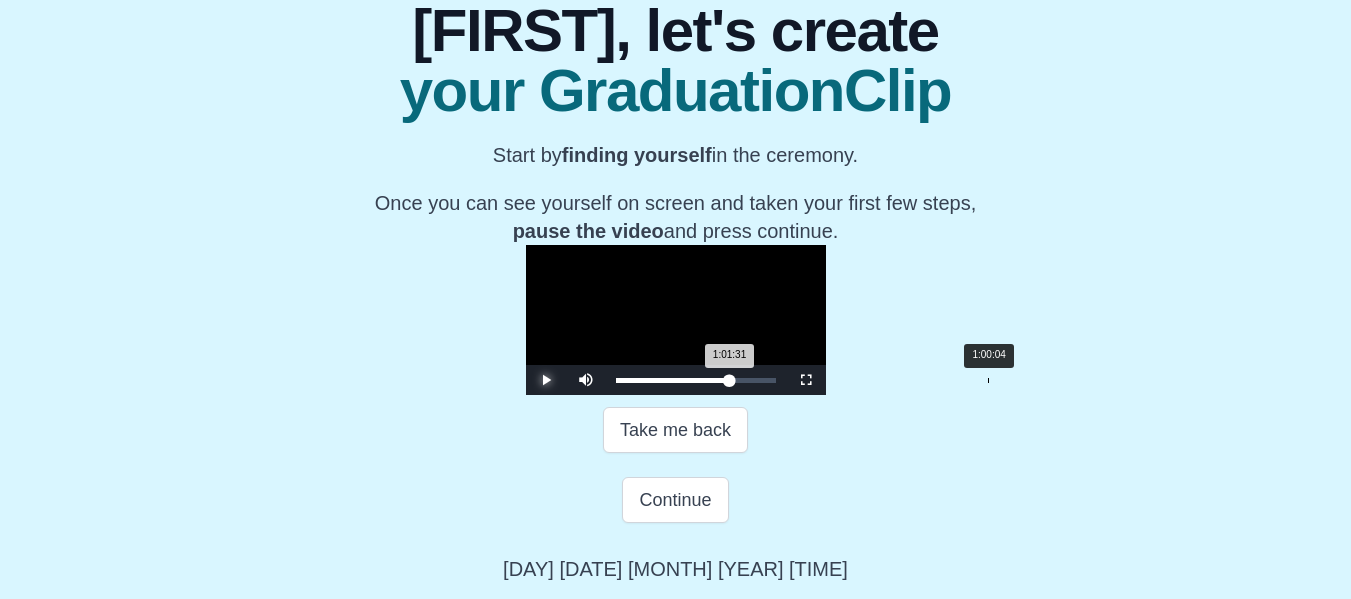 scroll, scrollTop: 421, scrollLeft: 0, axis: vertical 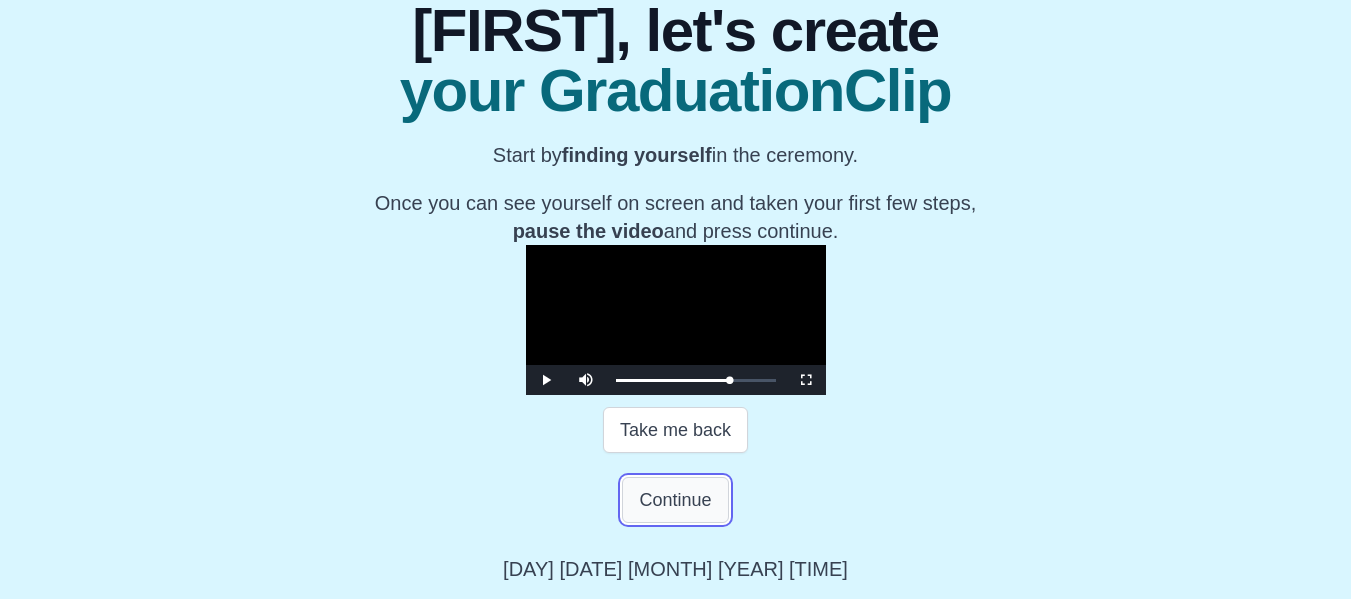 click on "Continue" at bounding box center (675, 500) 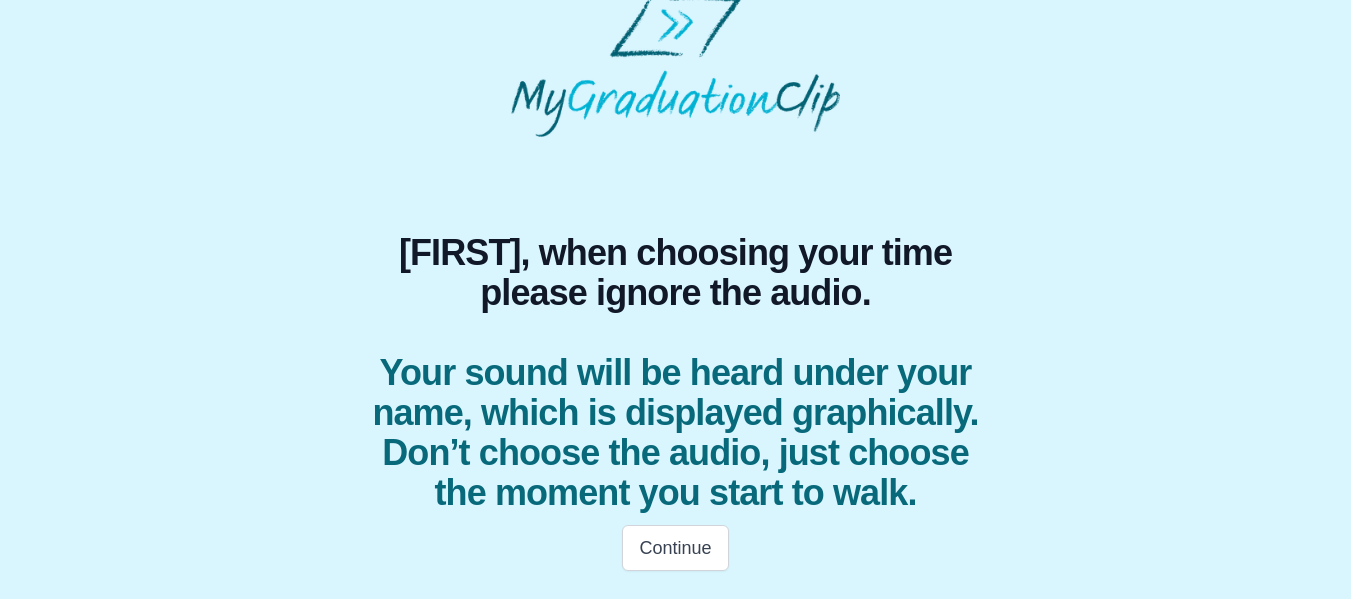 scroll, scrollTop: 62, scrollLeft: 0, axis: vertical 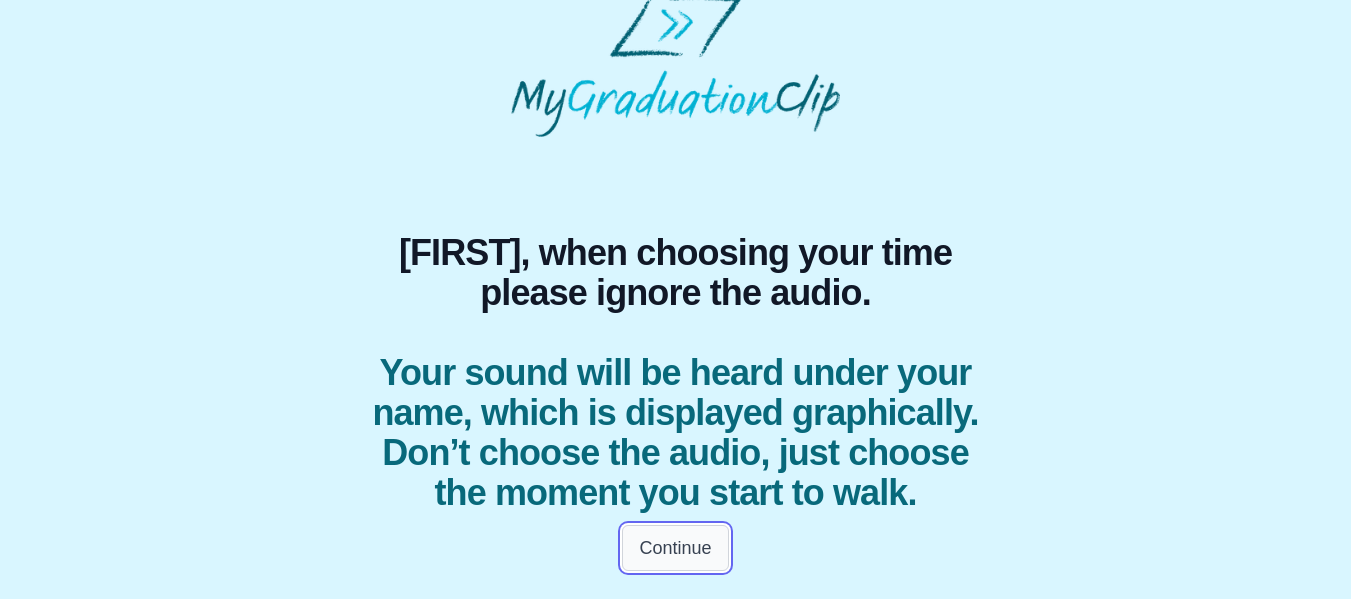 click on "Continue" at bounding box center (675, 548) 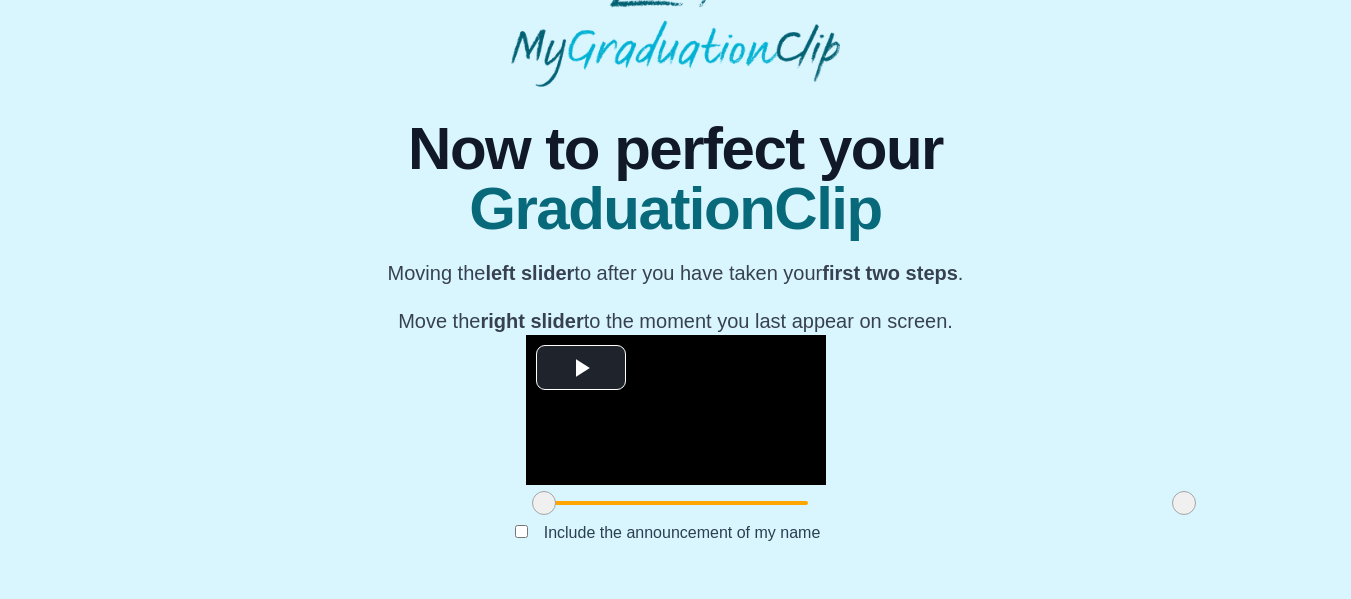 scroll, scrollTop: 239, scrollLeft: 0, axis: vertical 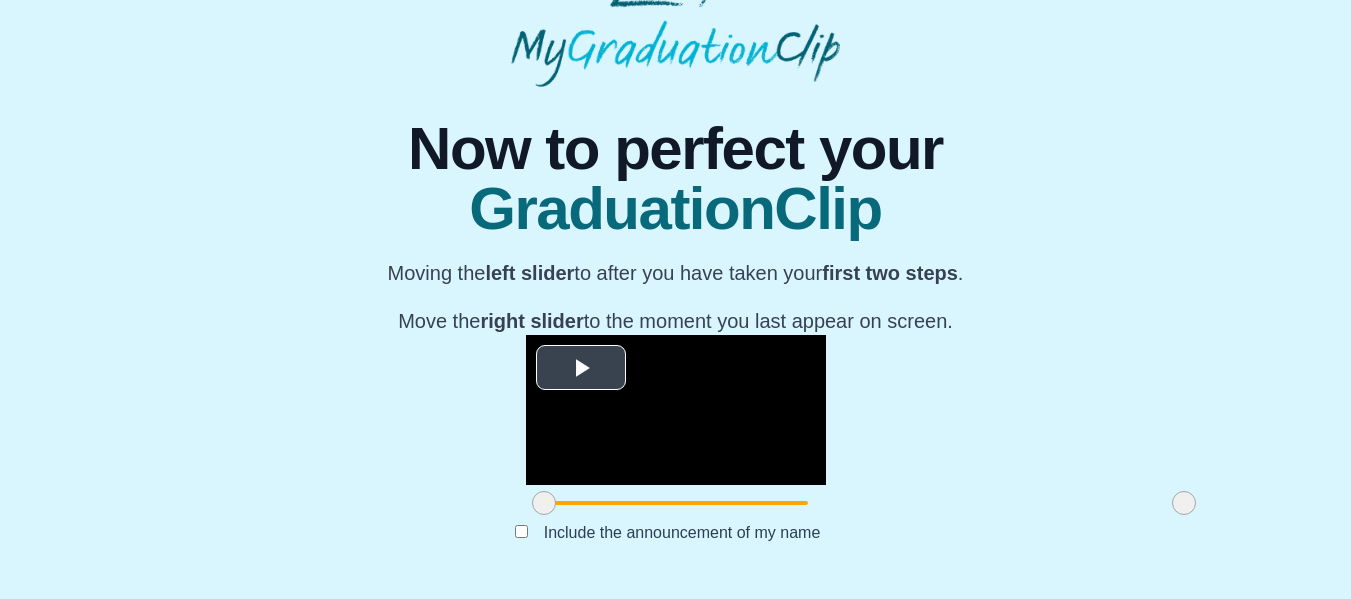 click at bounding box center (581, 368) 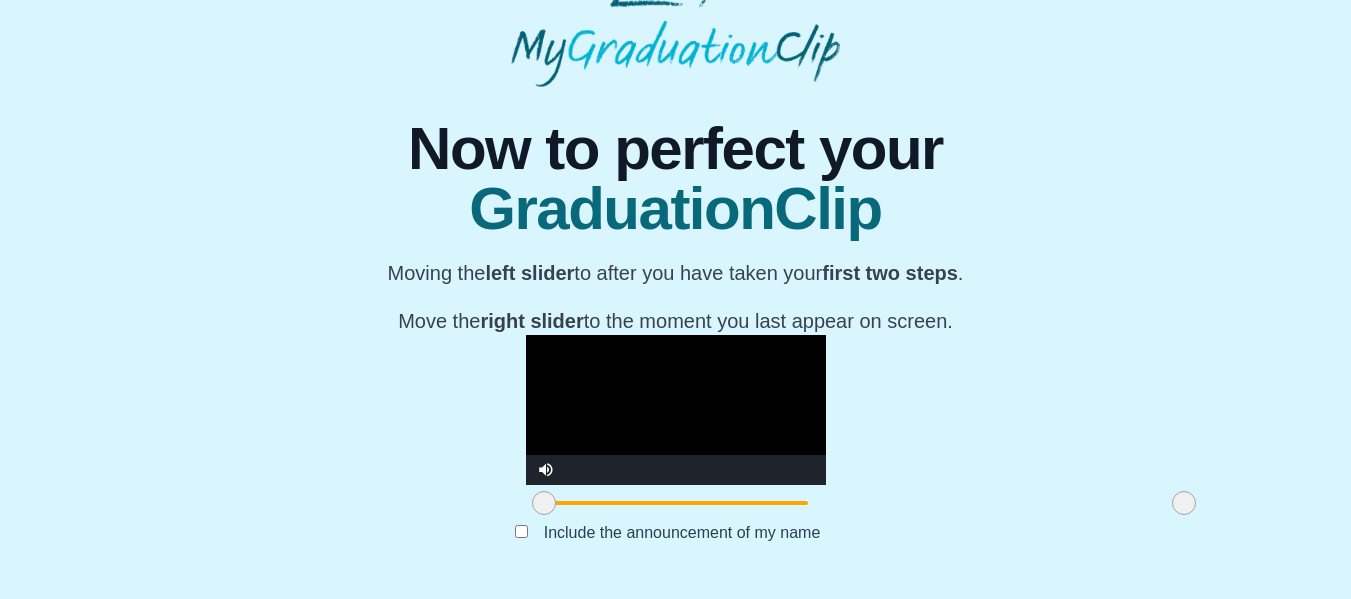 scroll, scrollTop: 303, scrollLeft: 0, axis: vertical 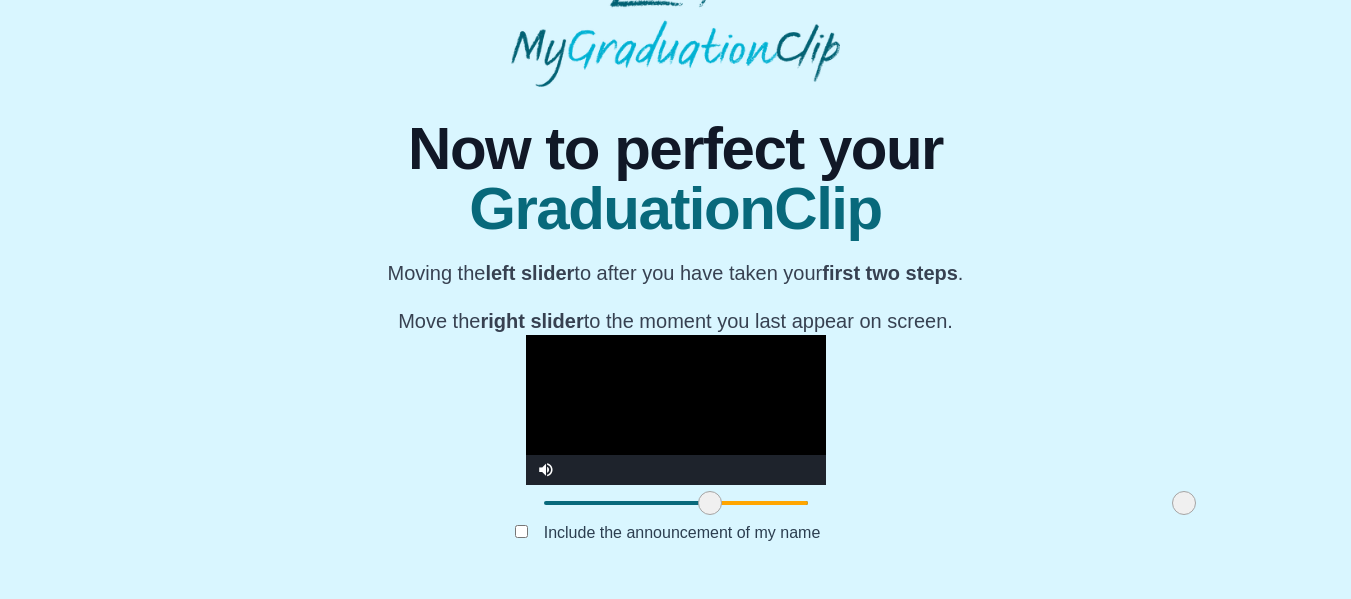 drag, startPoint x: 356, startPoint y: 507, endPoint x: 522, endPoint y: 496, distance: 166.36406 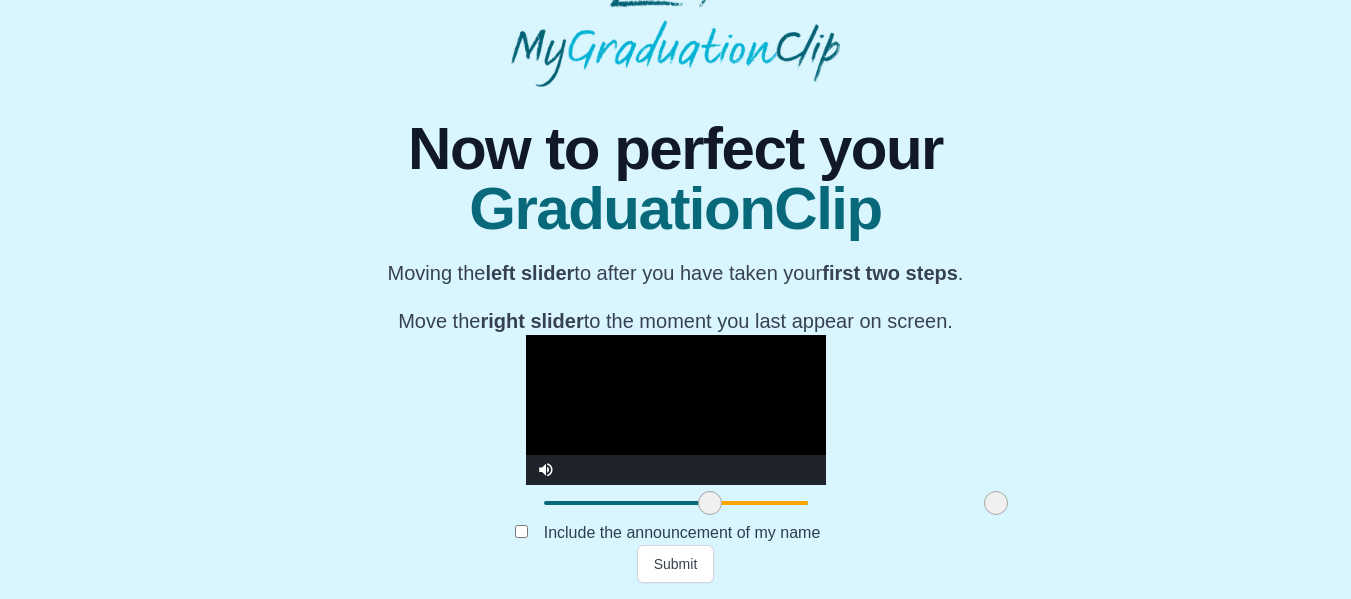 drag, startPoint x: 1003, startPoint y: 504, endPoint x: 815, endPoint y: 510, distance: 188.09572 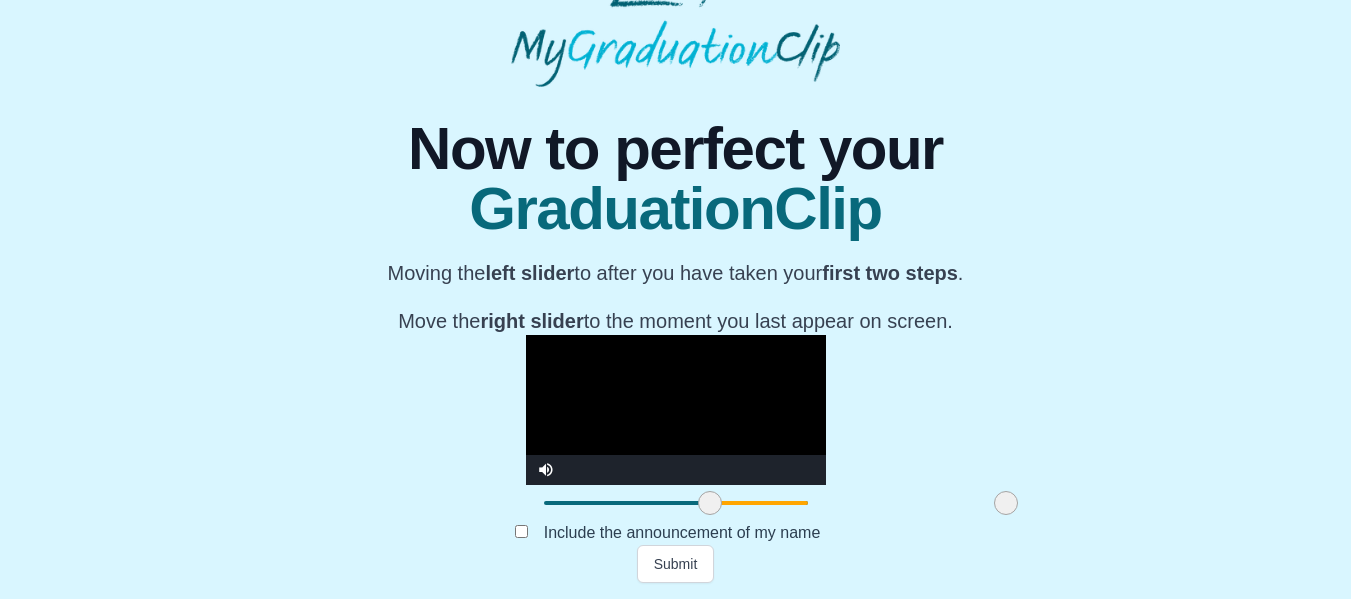 click at bounding box center (1006, 503) 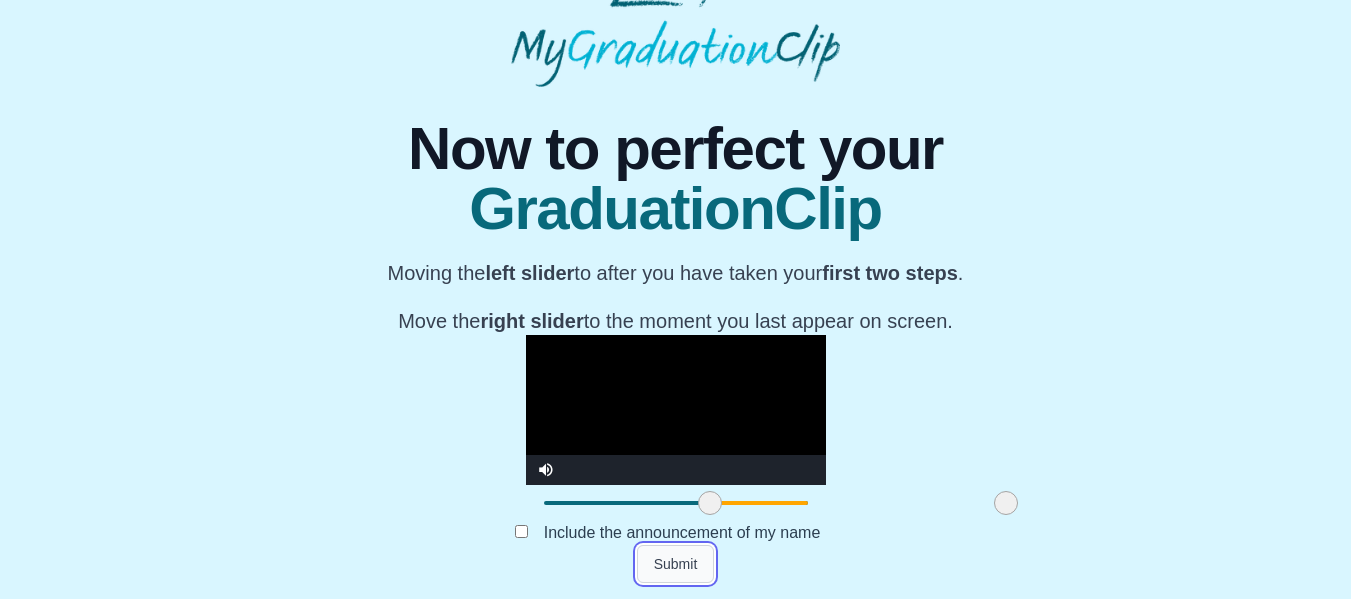 click on "Submit" at bounding box center (676, 564) 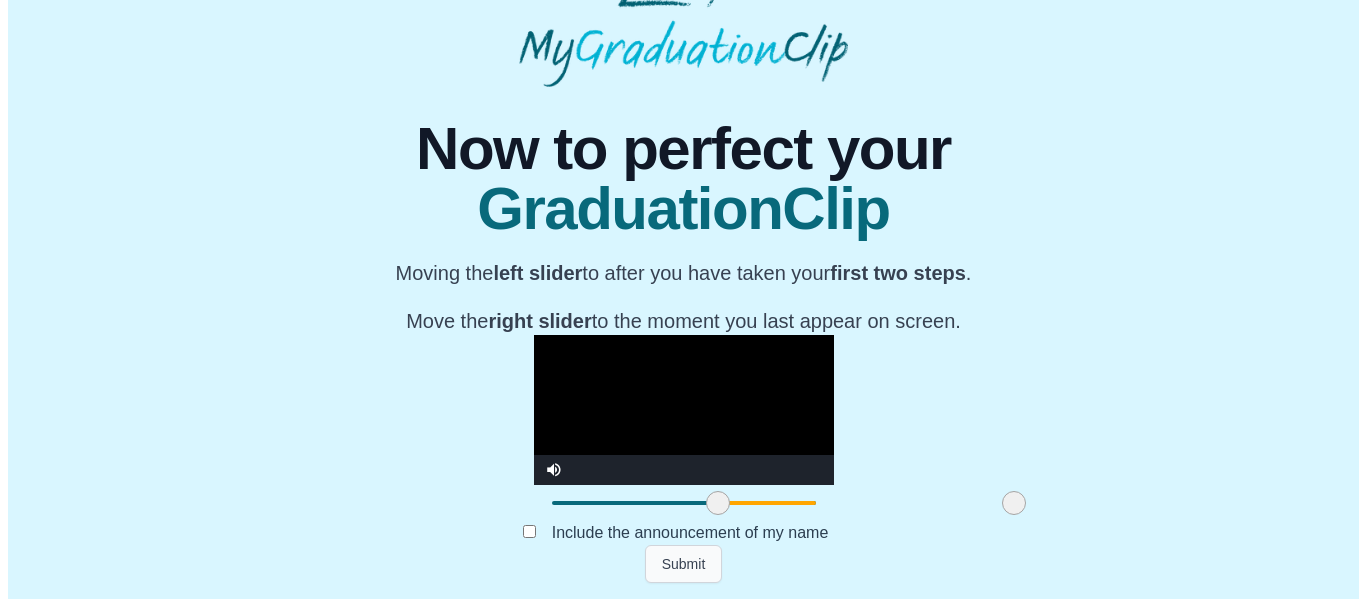 scroll, scrollTop: 0, scrollLeft: 0, axis: both 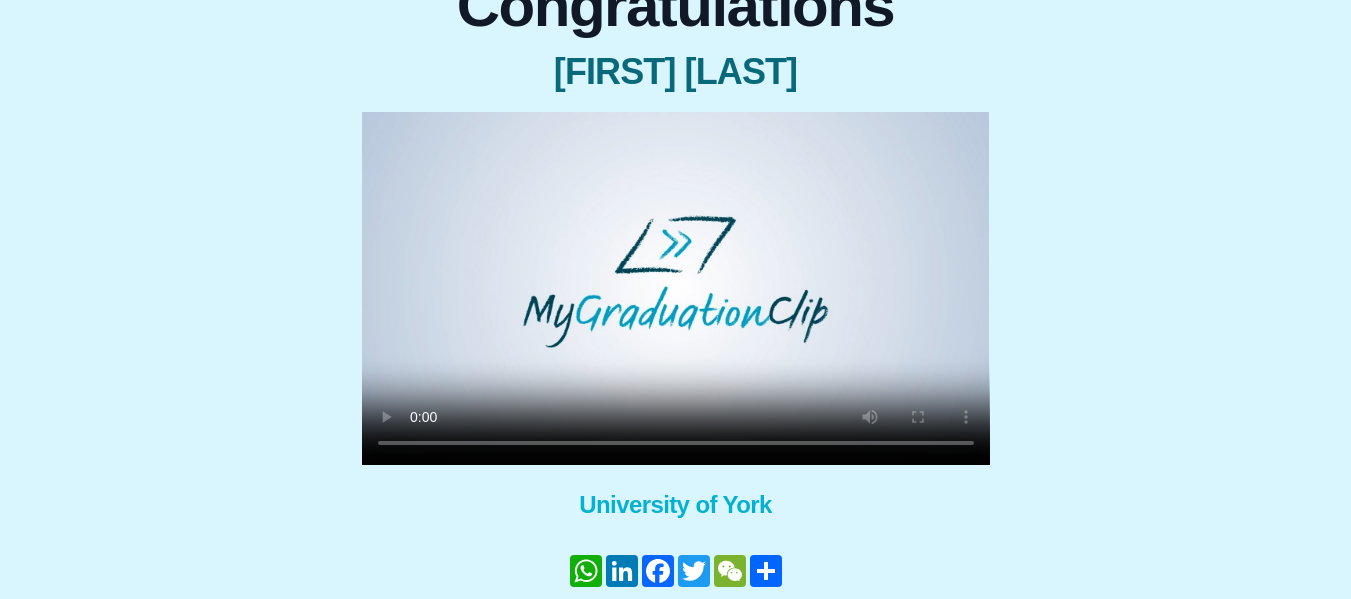 type 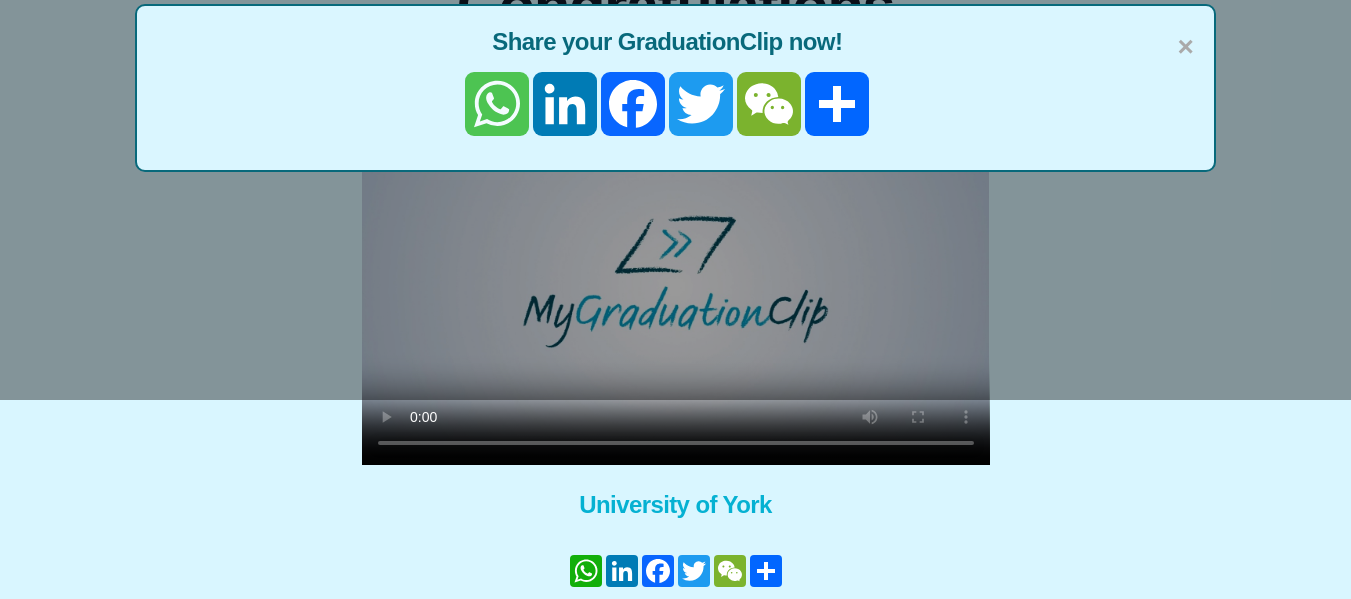 click on "WhatsApp" at bounding box center (497, 104) 